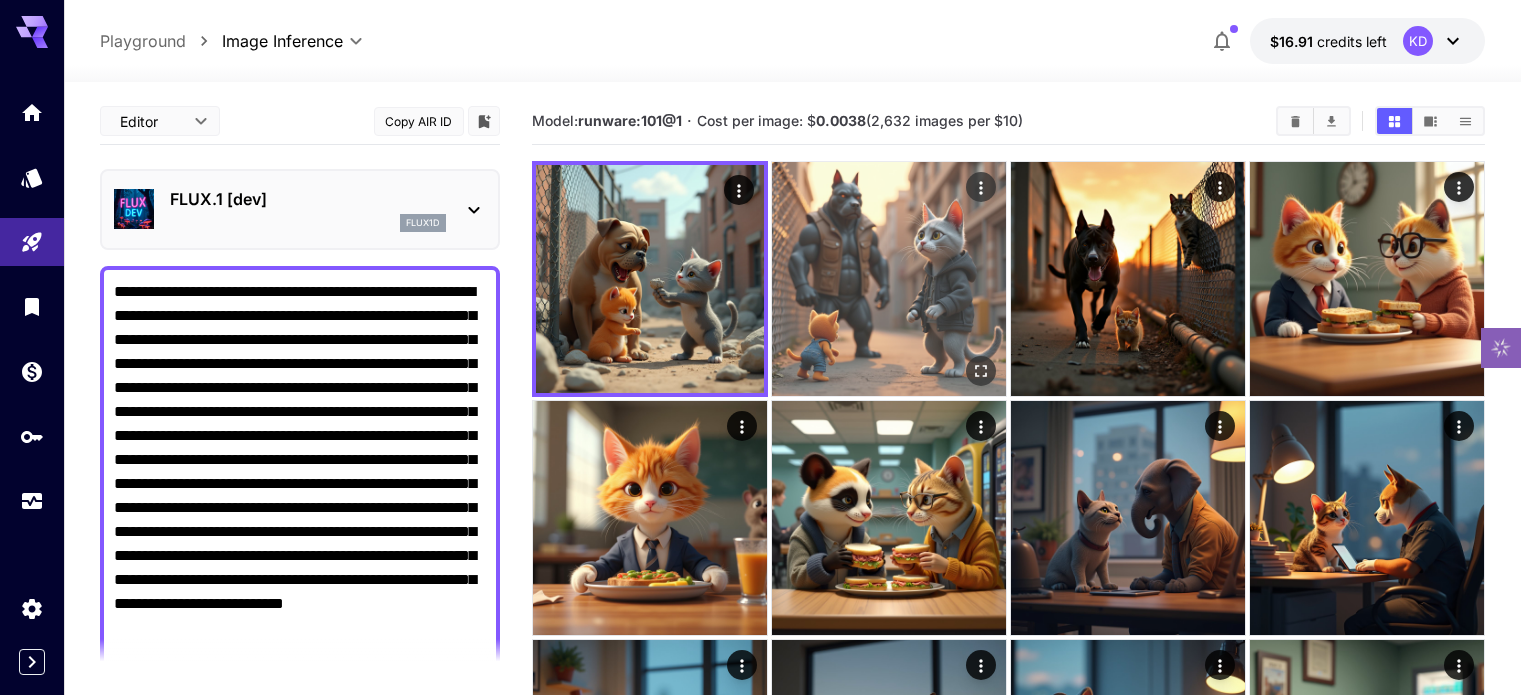 scroll, scrollTop: 0, scrollLeft: 0, axis: both 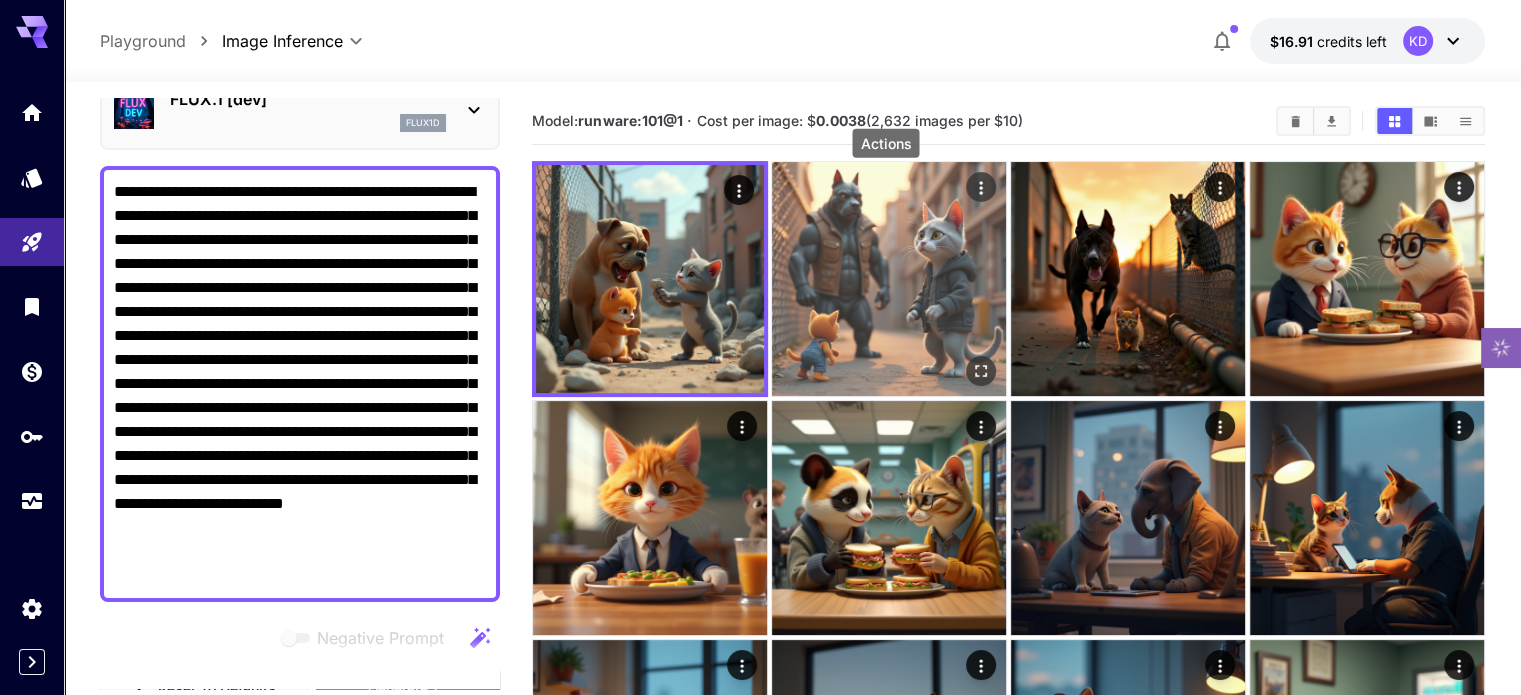 click 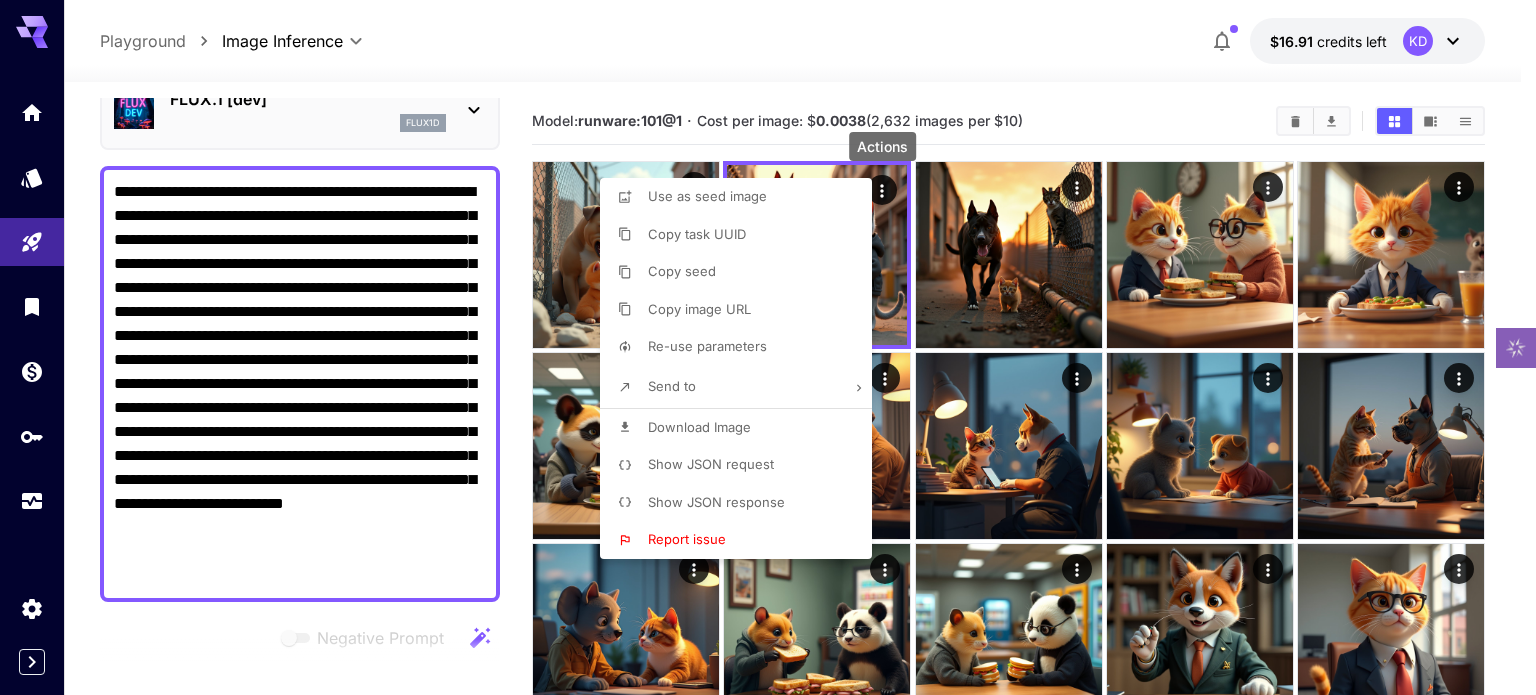 click on "Use as seed image" at bounding box center [707, 196] 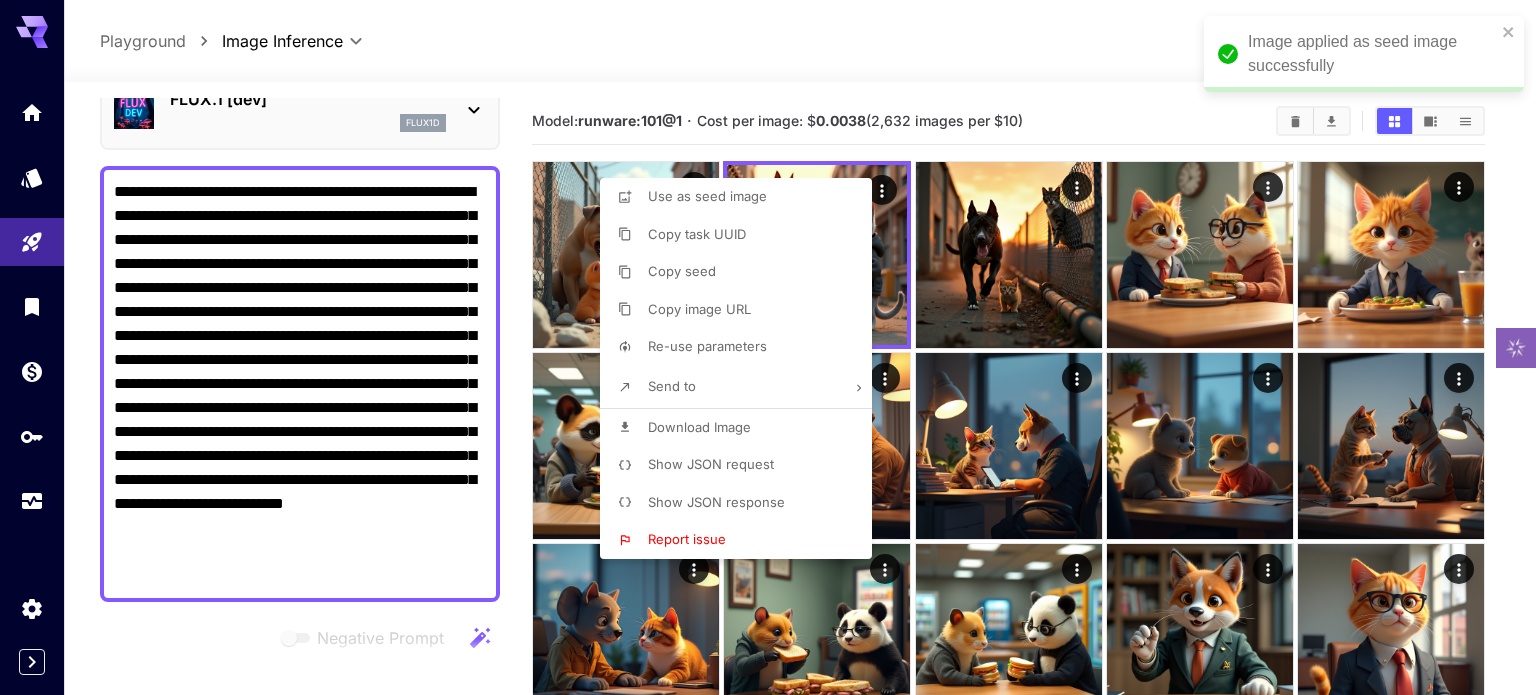 type on "**********" 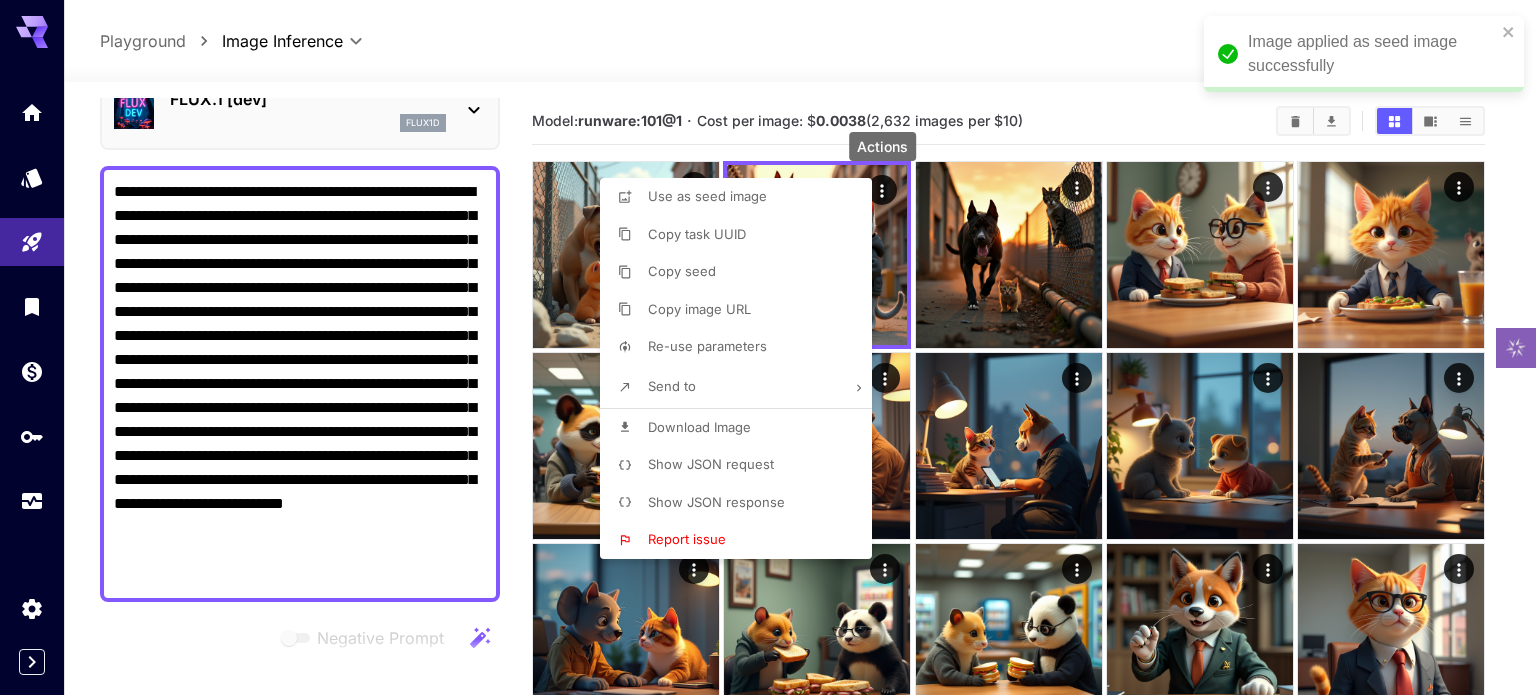 scroll, scrollTop: 204, scrollLeft: 0, axis: vertical 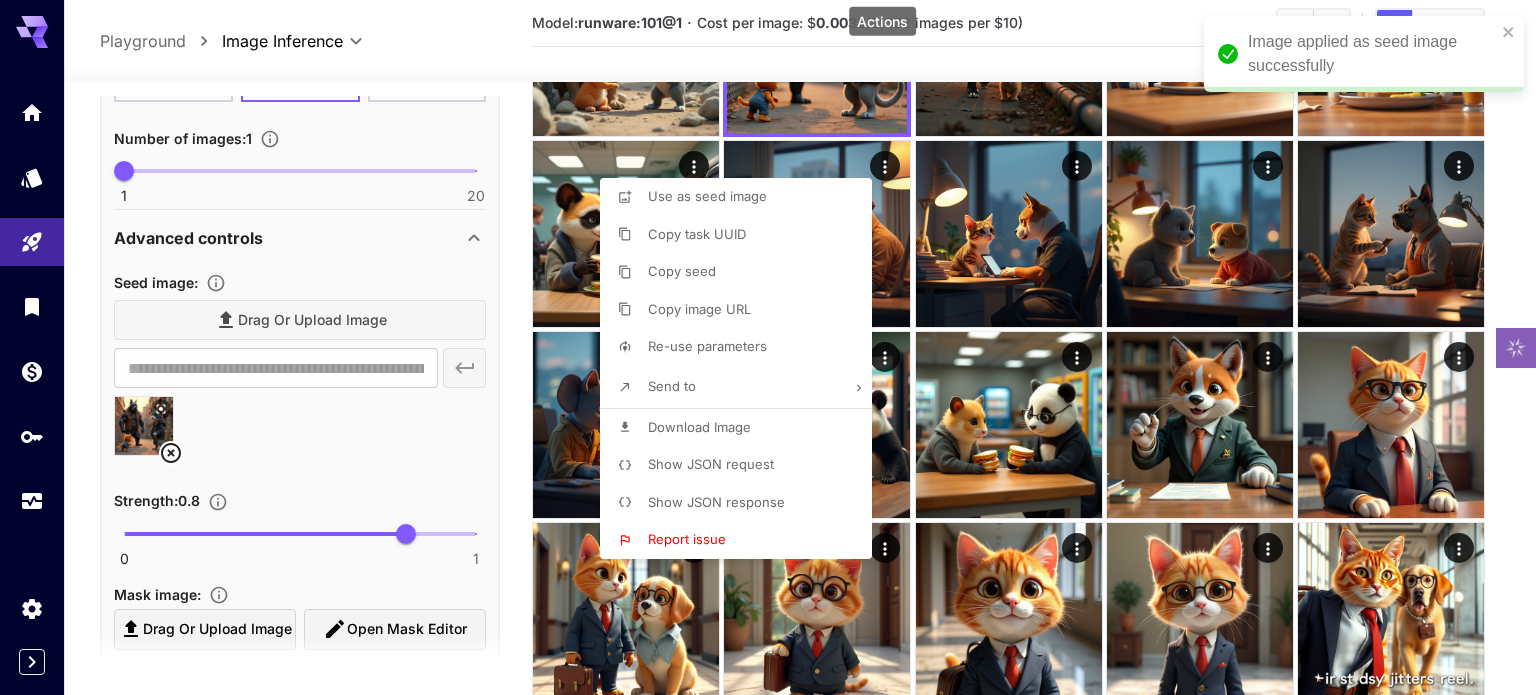 click at bounding box center [768, 347] 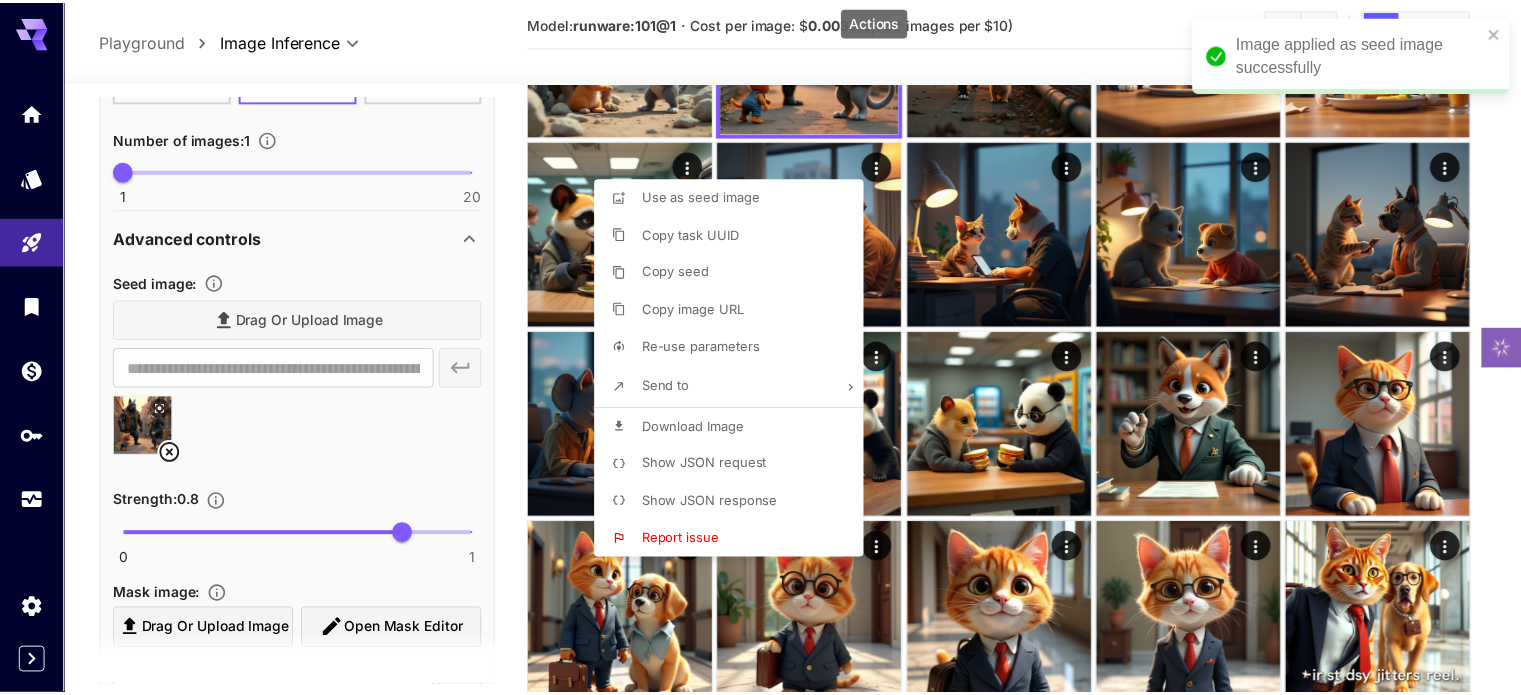 scroll, scrollTop: 0, scrollLeft: 0, axis: both 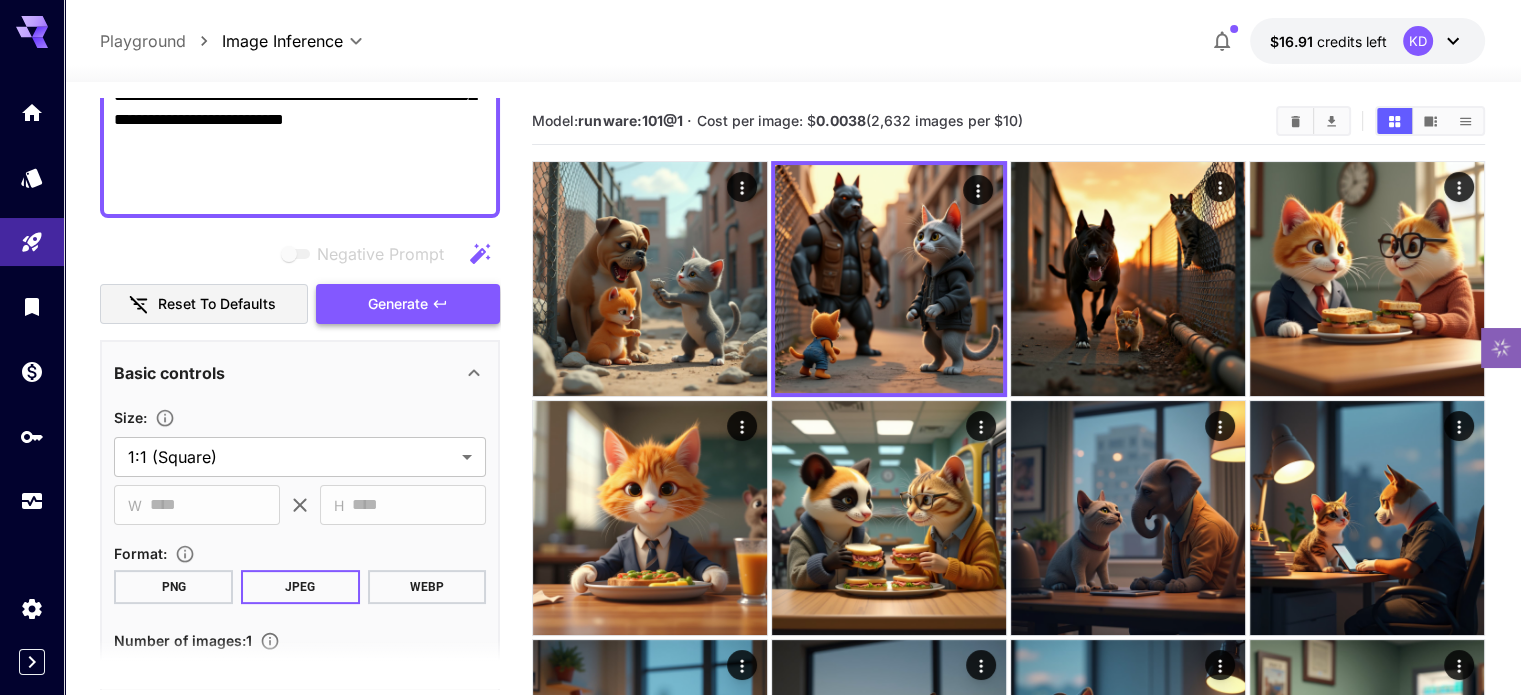 click on "Generate" at bounding box center [398, 304] 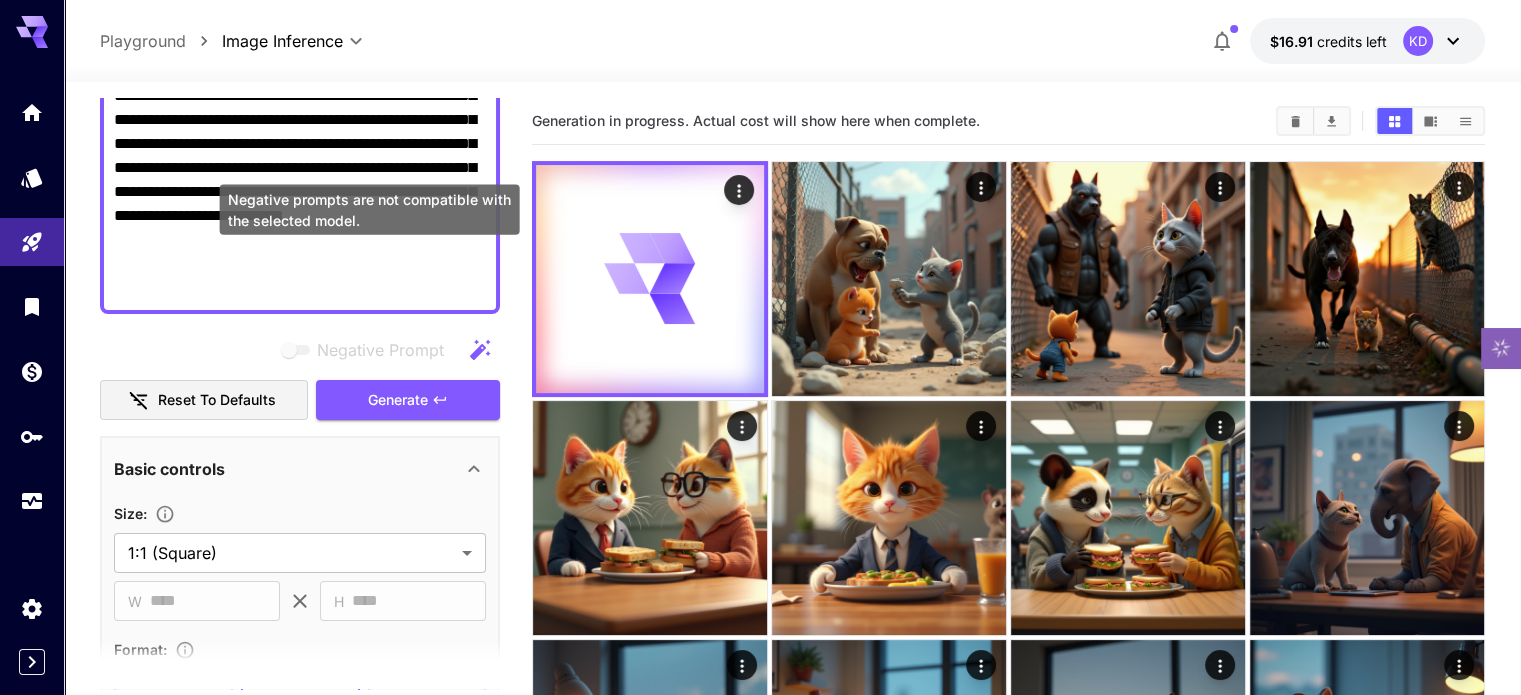 scroll, scrollTop: 384, scrollLeft: 0, axis: vertical 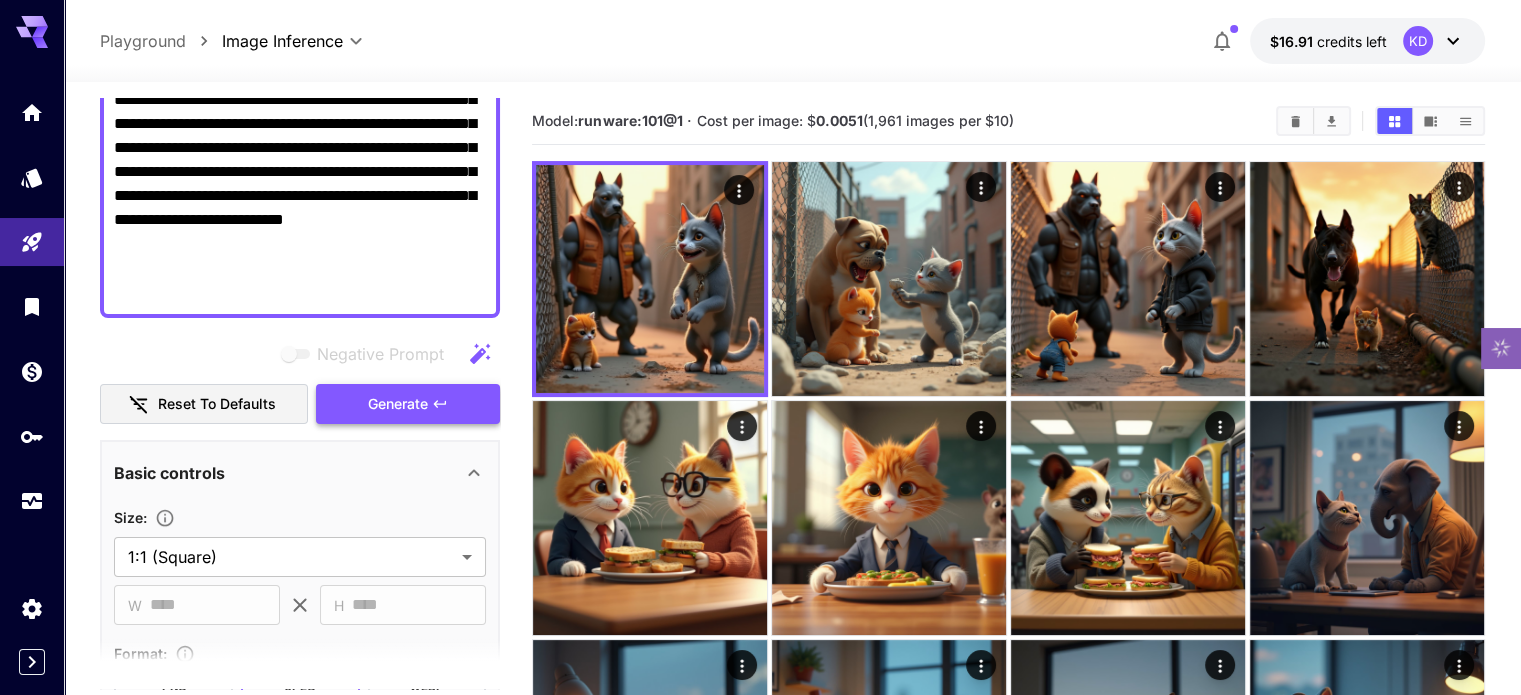 click on "Generate" at bounding box center [398, 404] 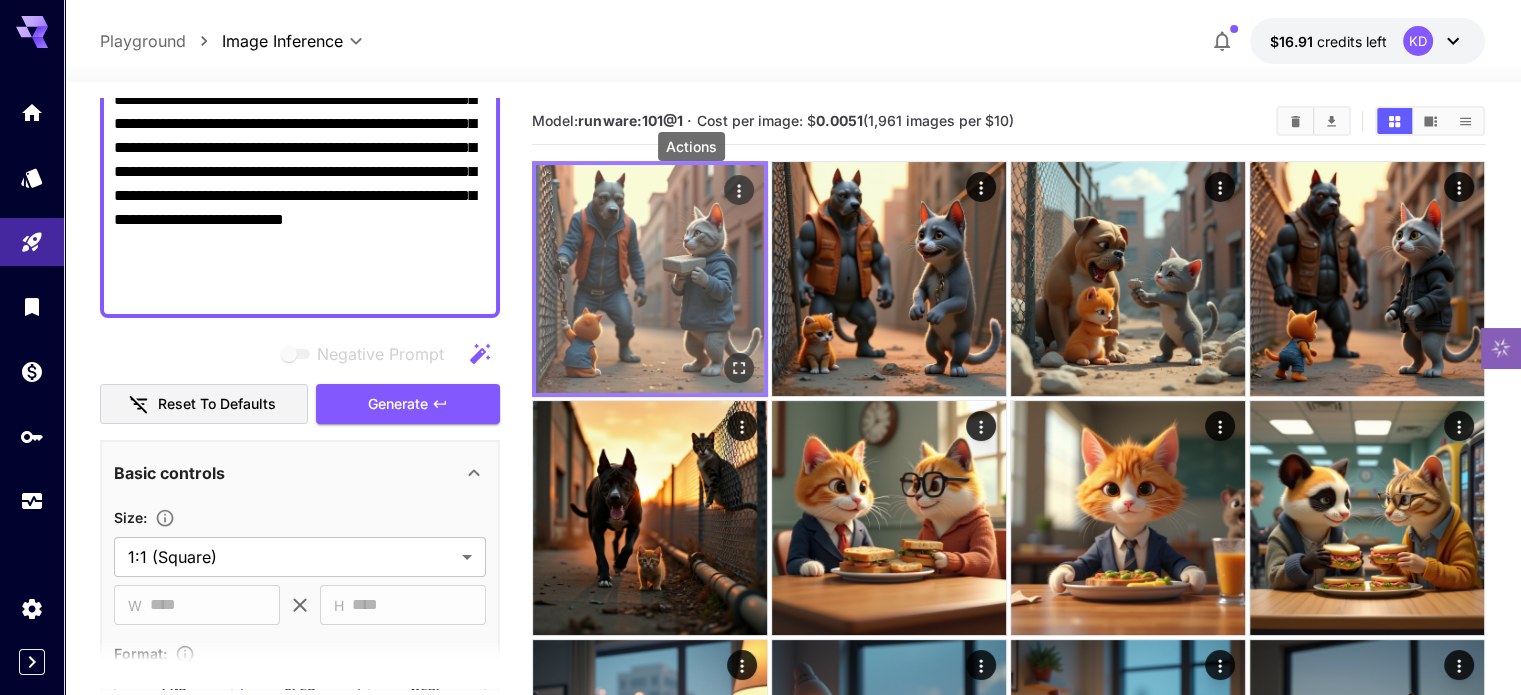 click 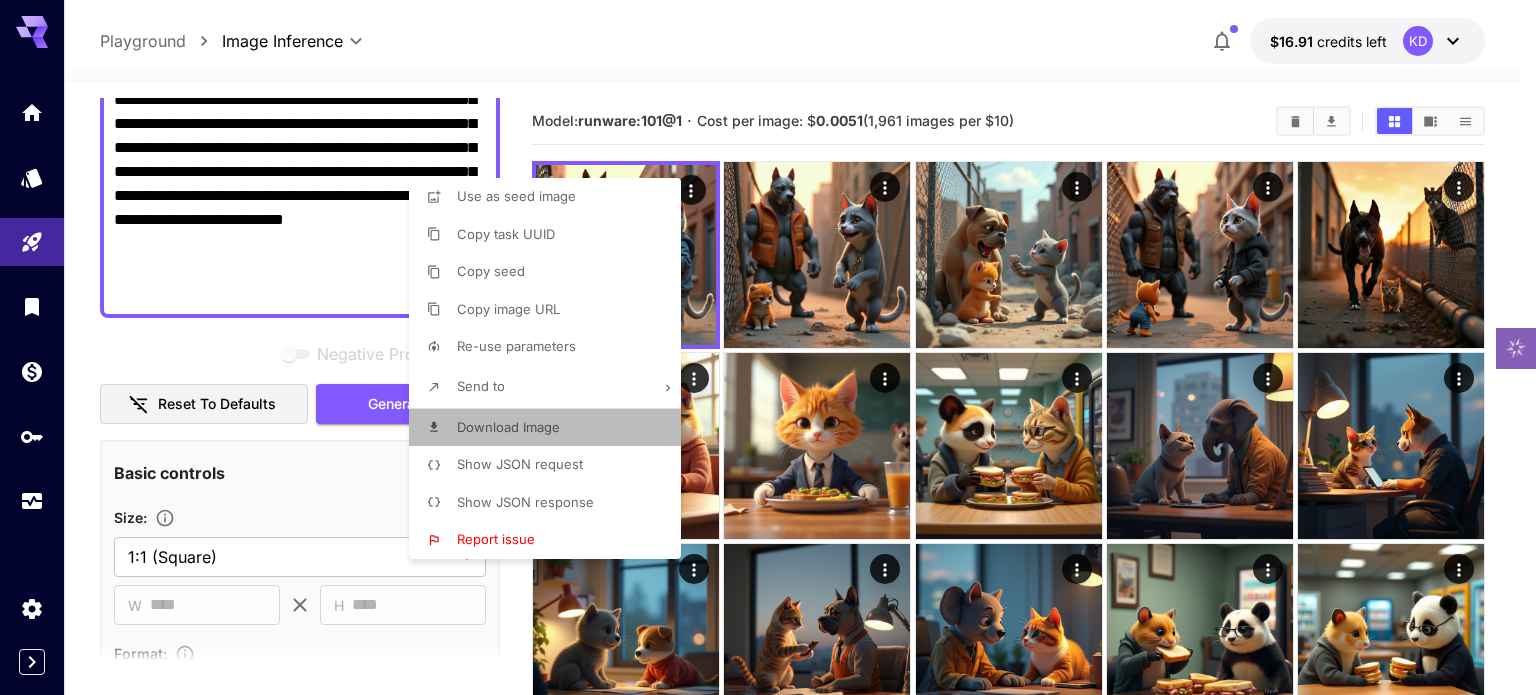 click on "Download Image" at bounding box center (508, 427) 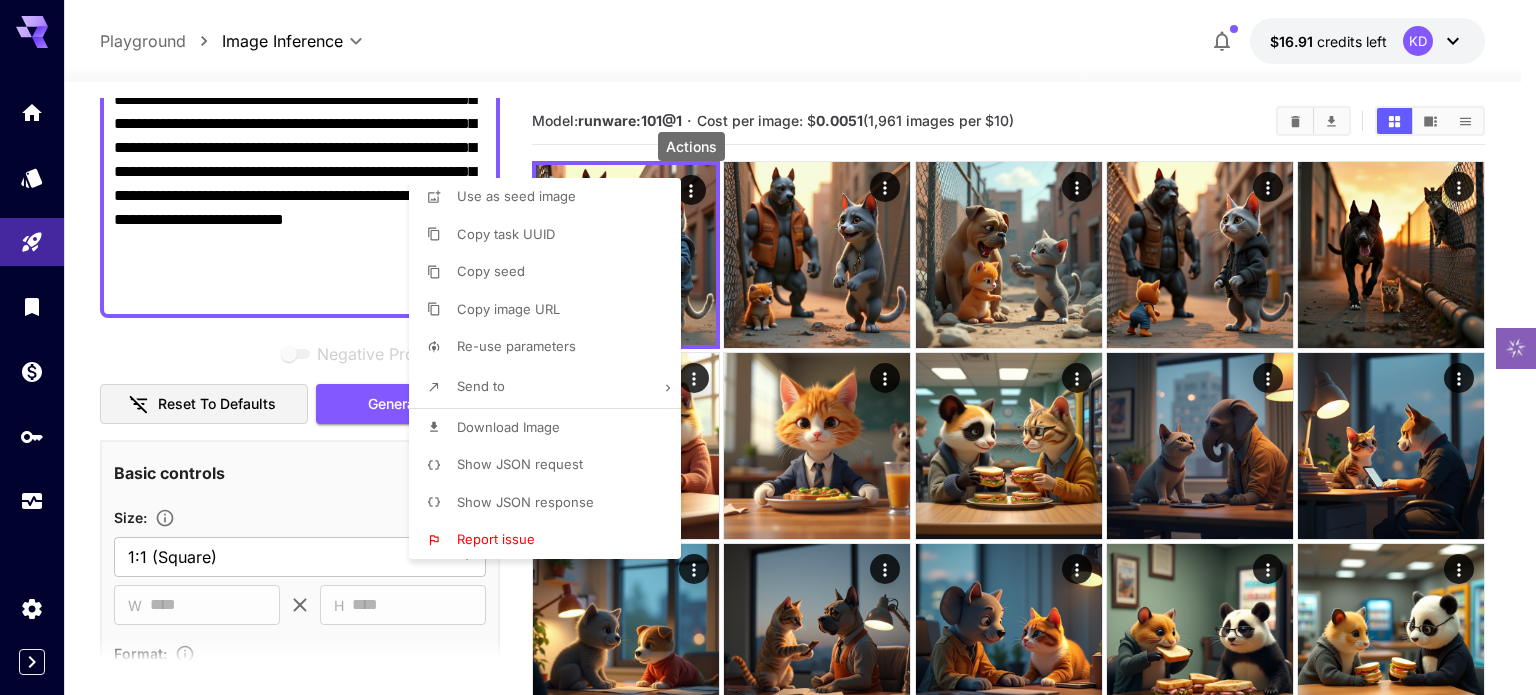 click at bounding box center (768, 347) 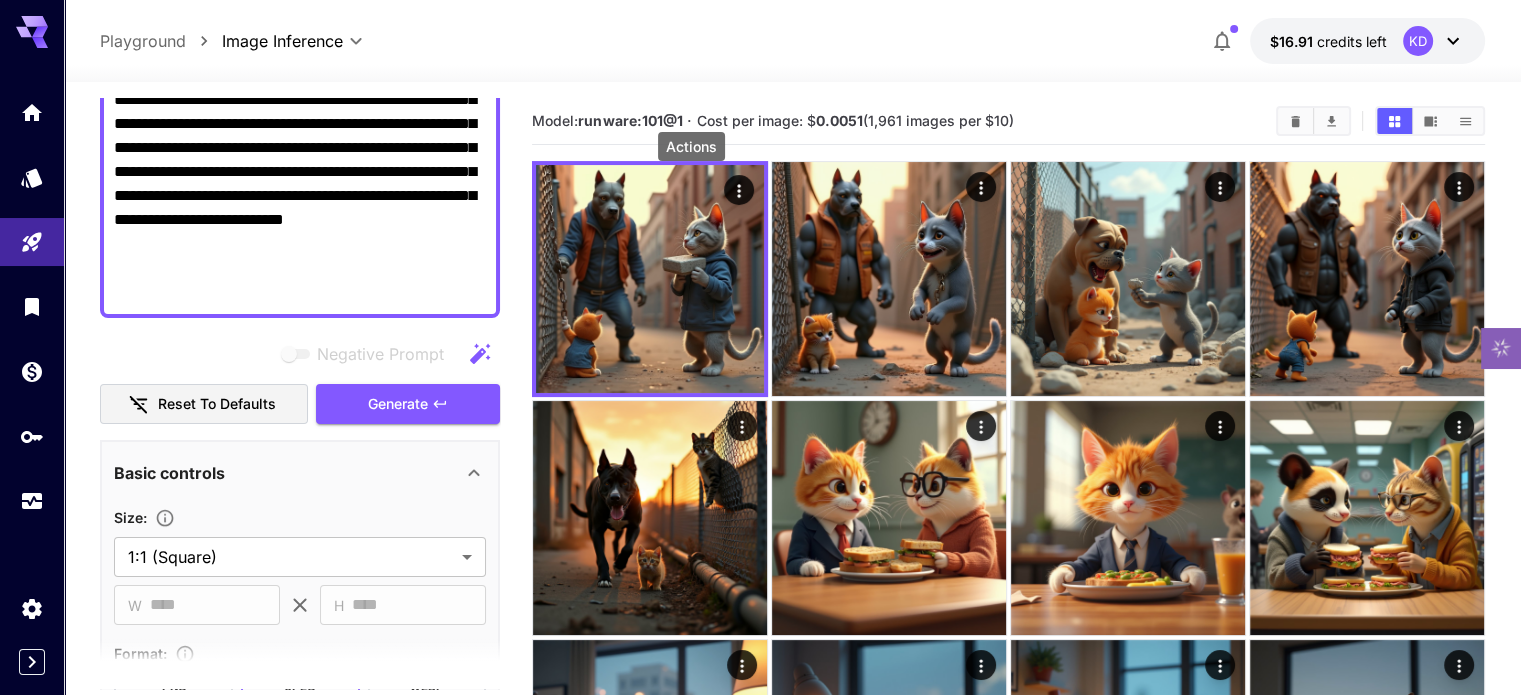 click on "**********" at bounding box center (300, 100) 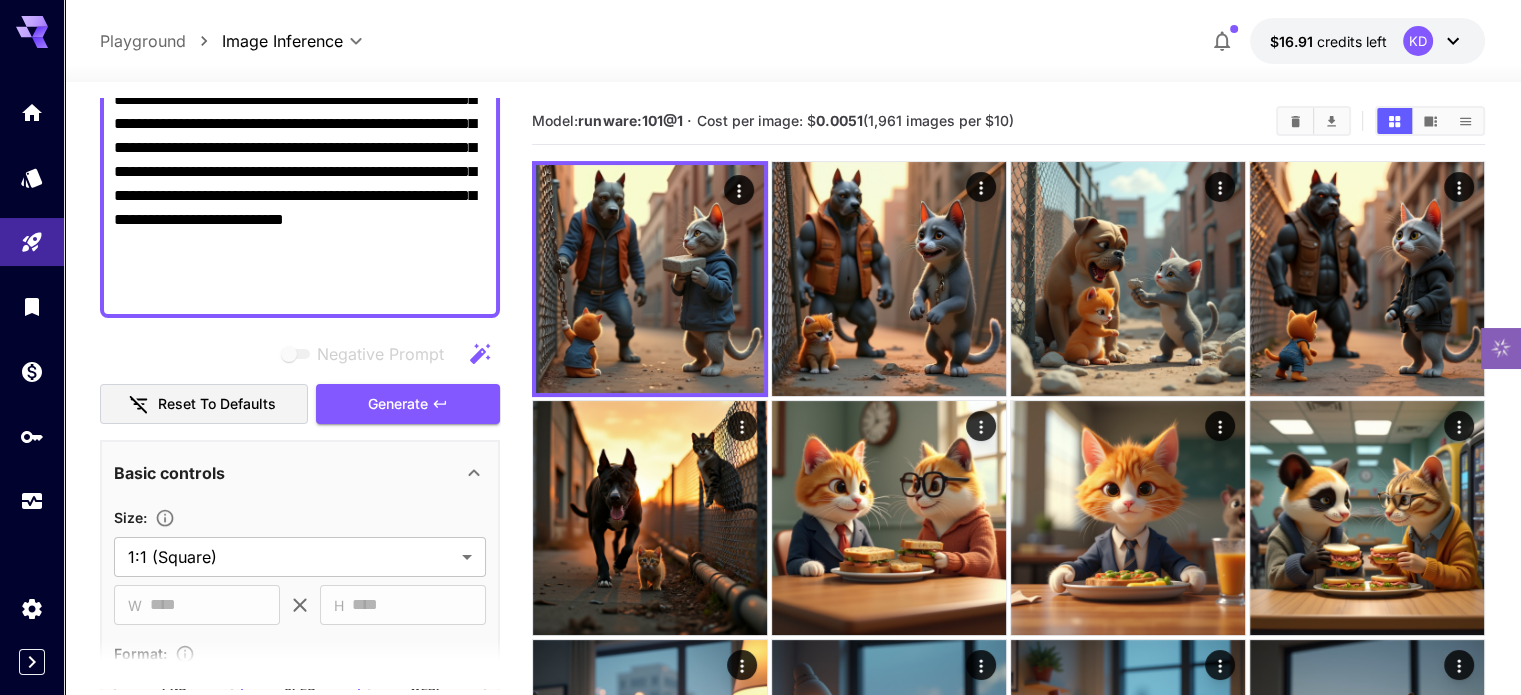 paste on "**********" 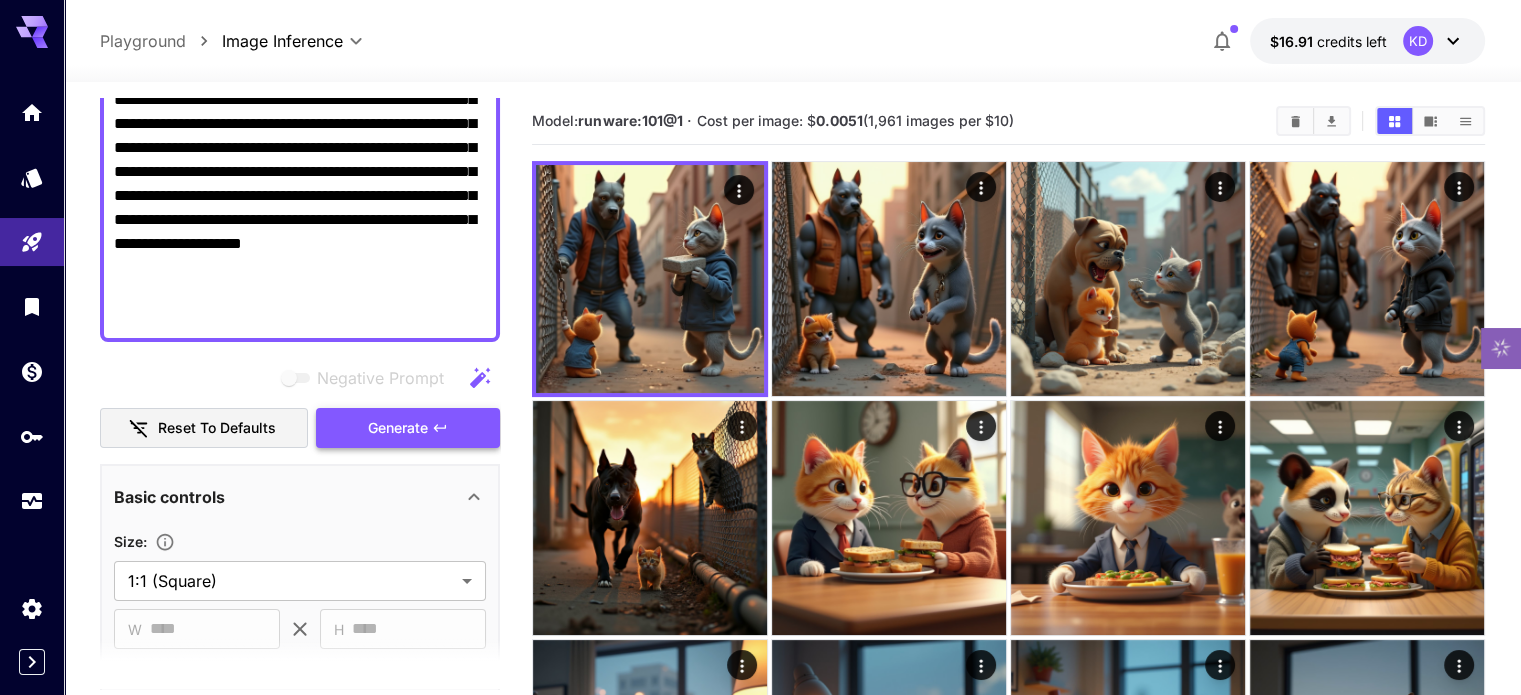 type on "**********" 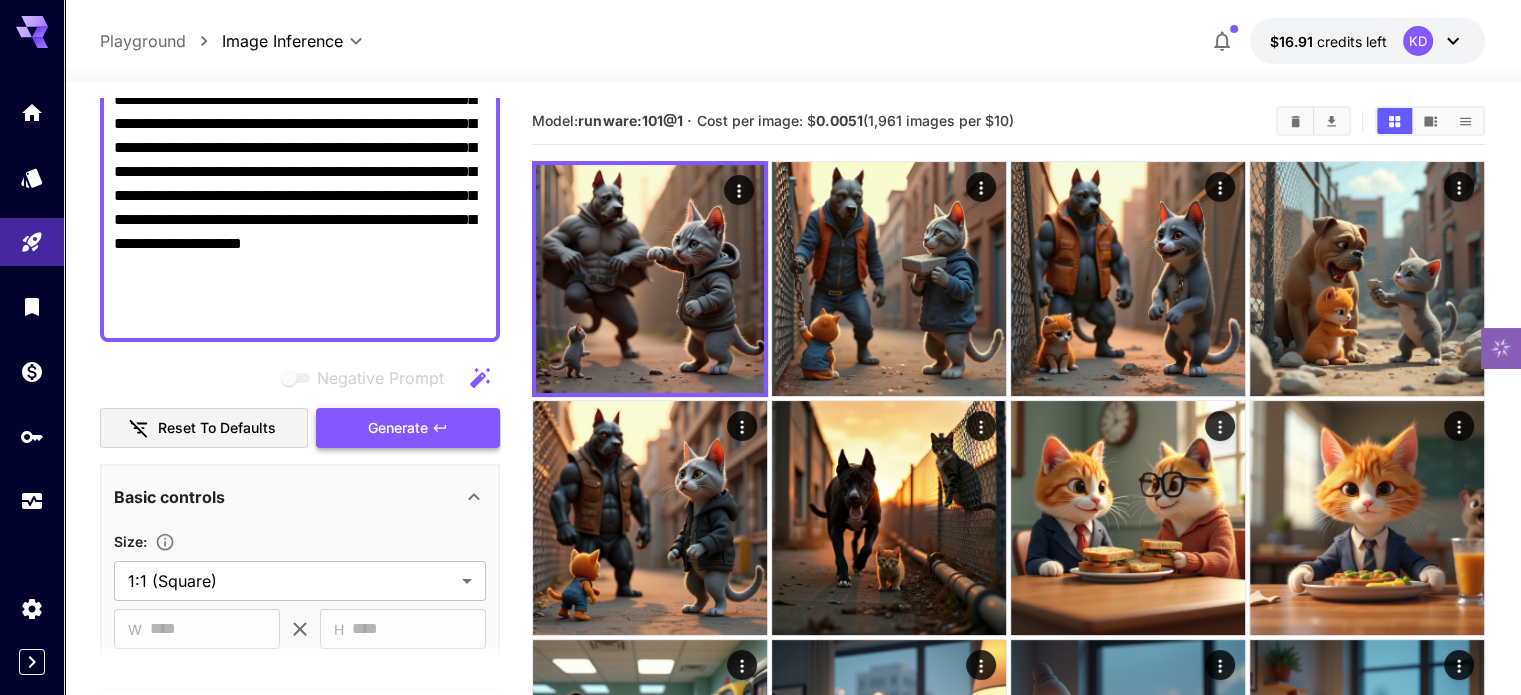 click on "Generate" at bounding box center [398, 428] 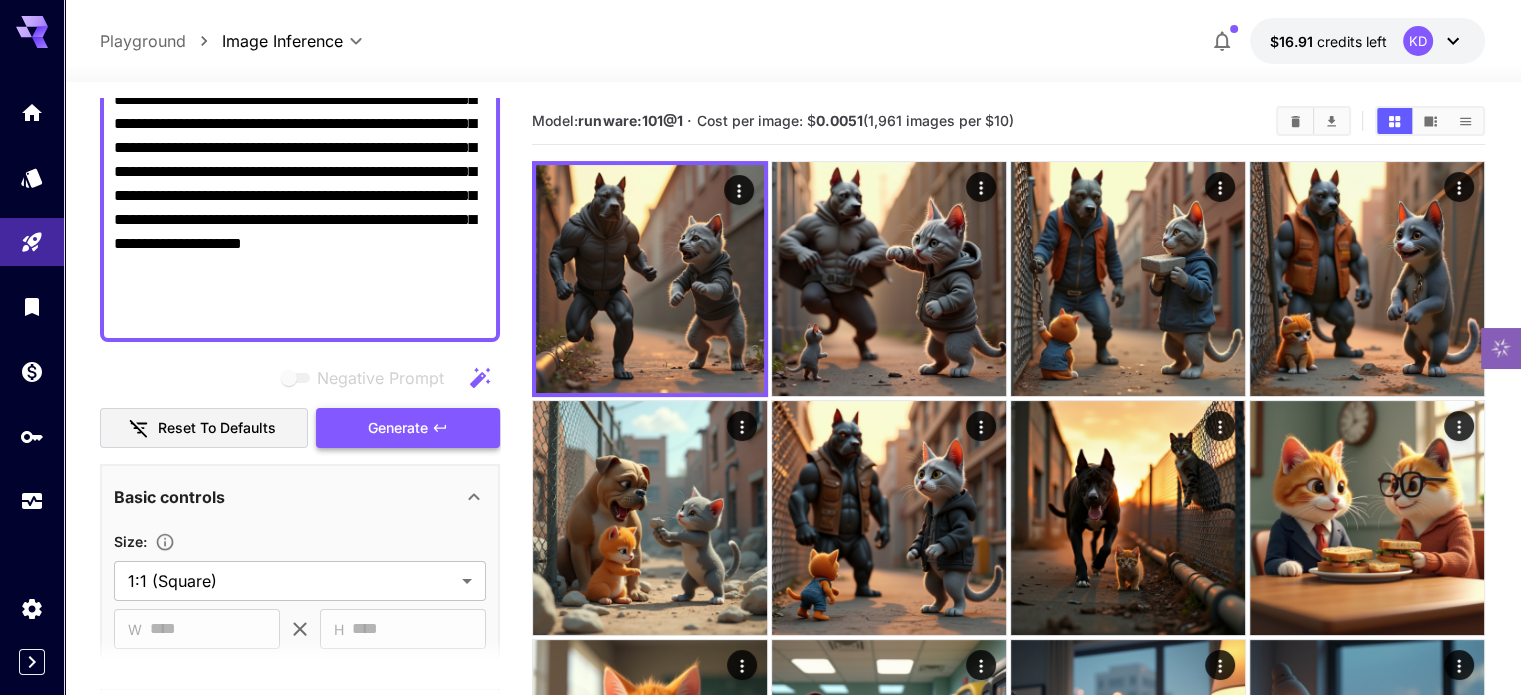 click on "Generate" at bounding box center (398, 428) 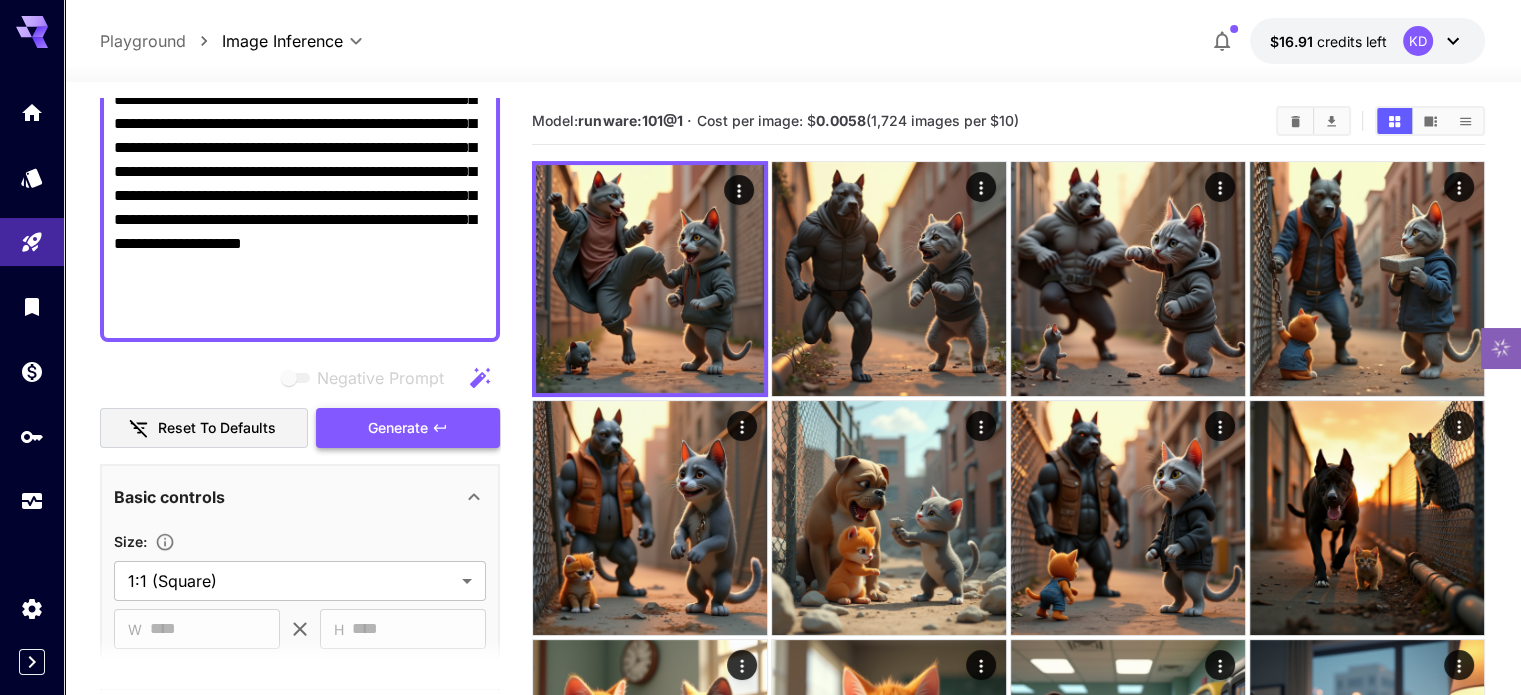 click on "Generate" at bounding box center (408, 428) 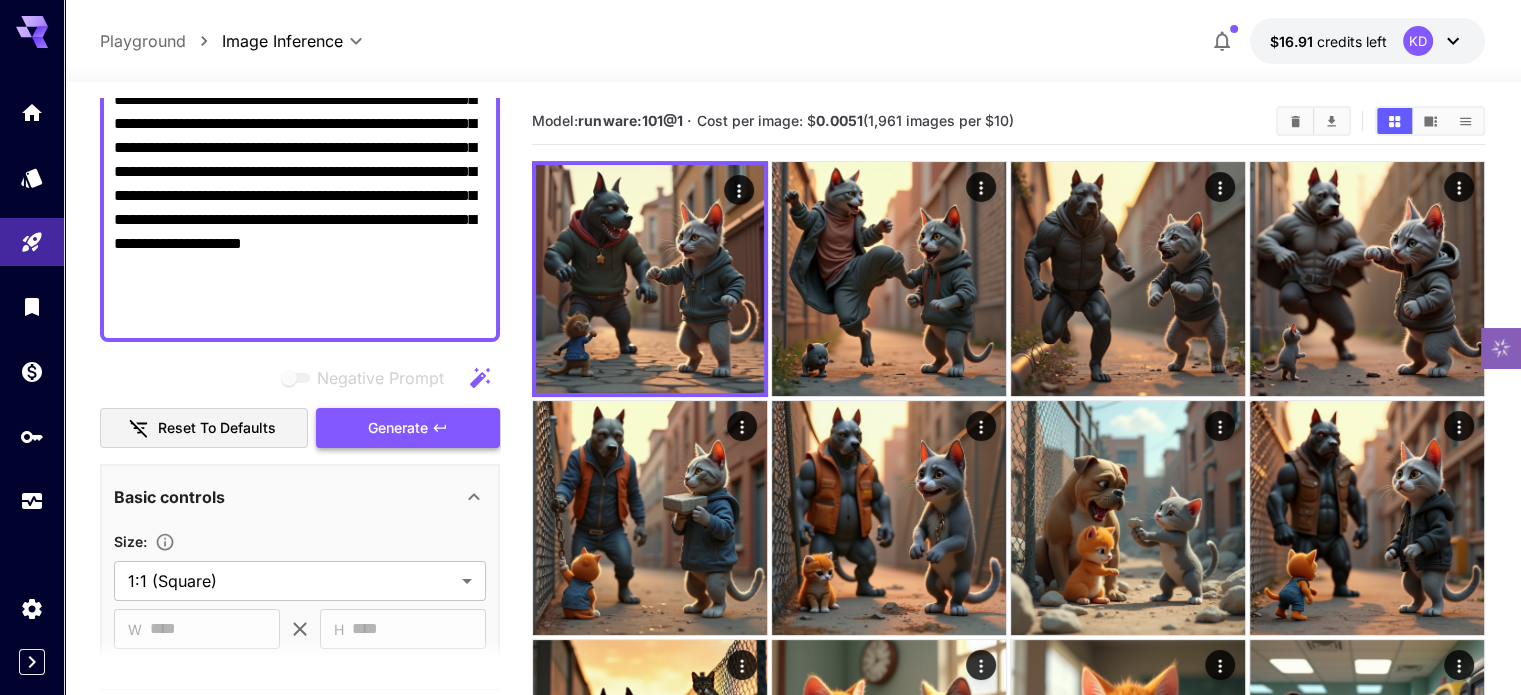 click on "Generate" at bounding box center (398, 428) 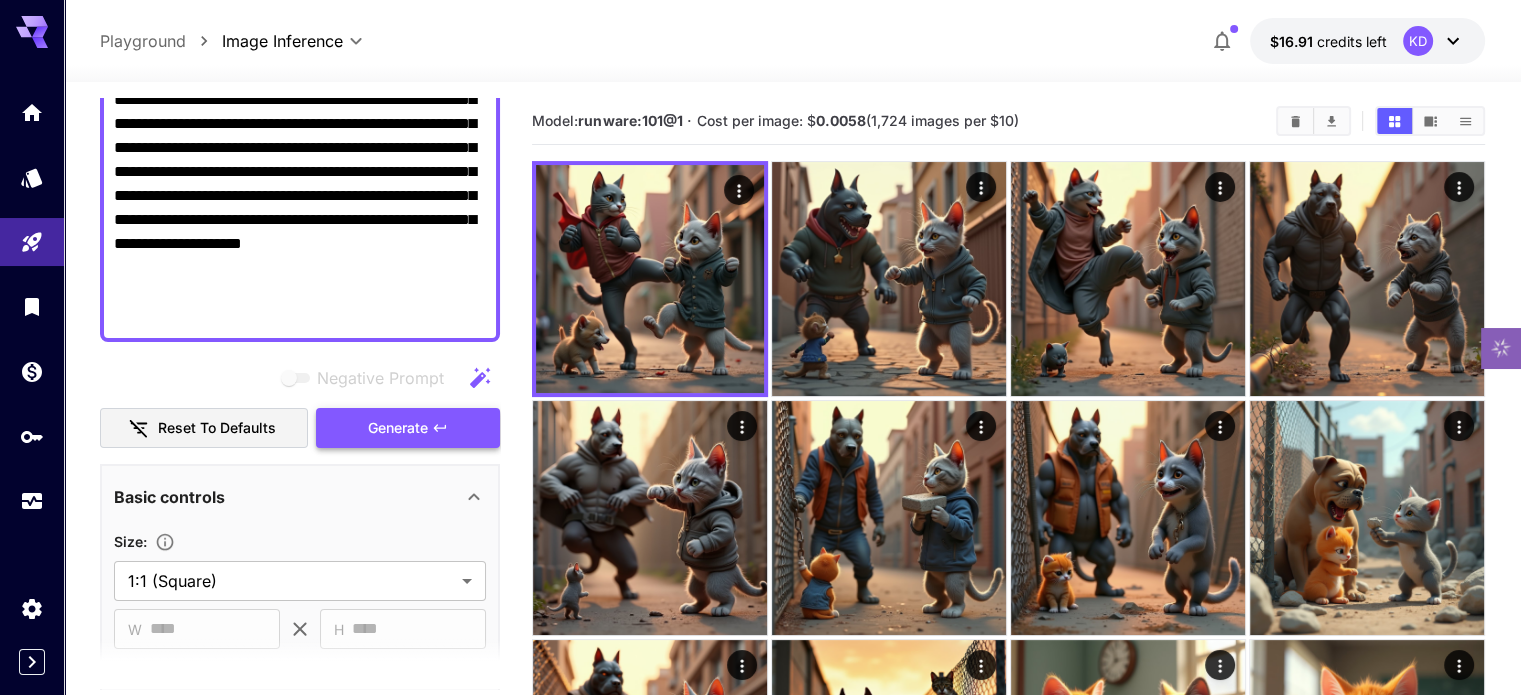 click on "Generate" at bounding box center (408, 428) 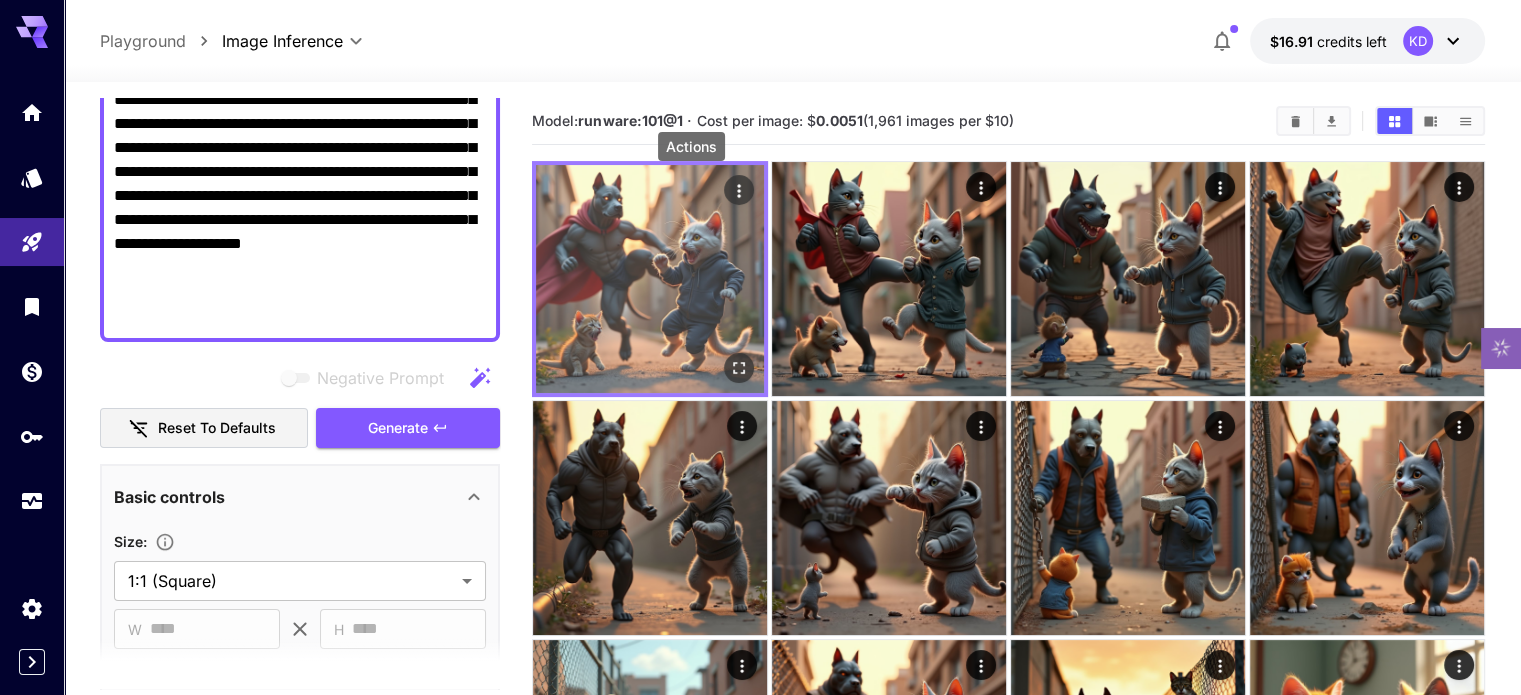 click 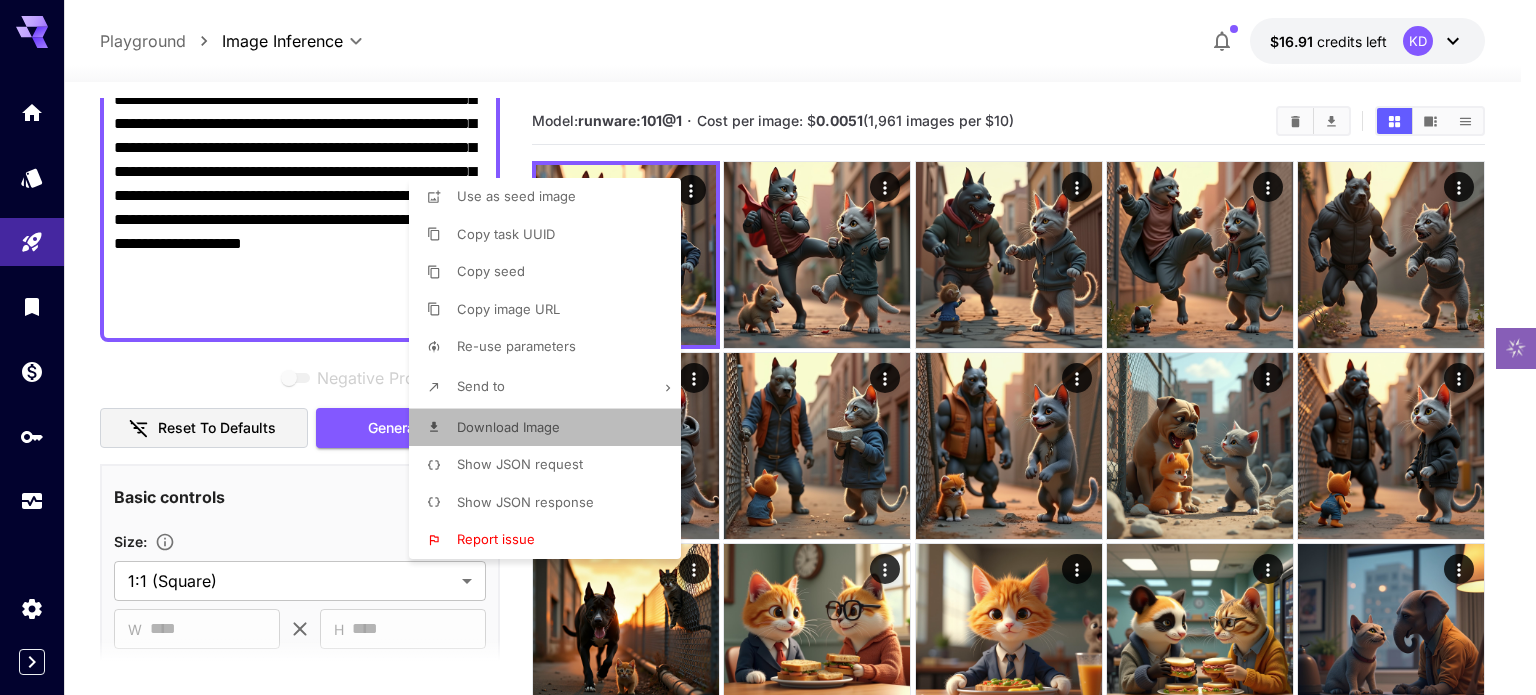 click on "Download Image" at bounding box center (551, 428) 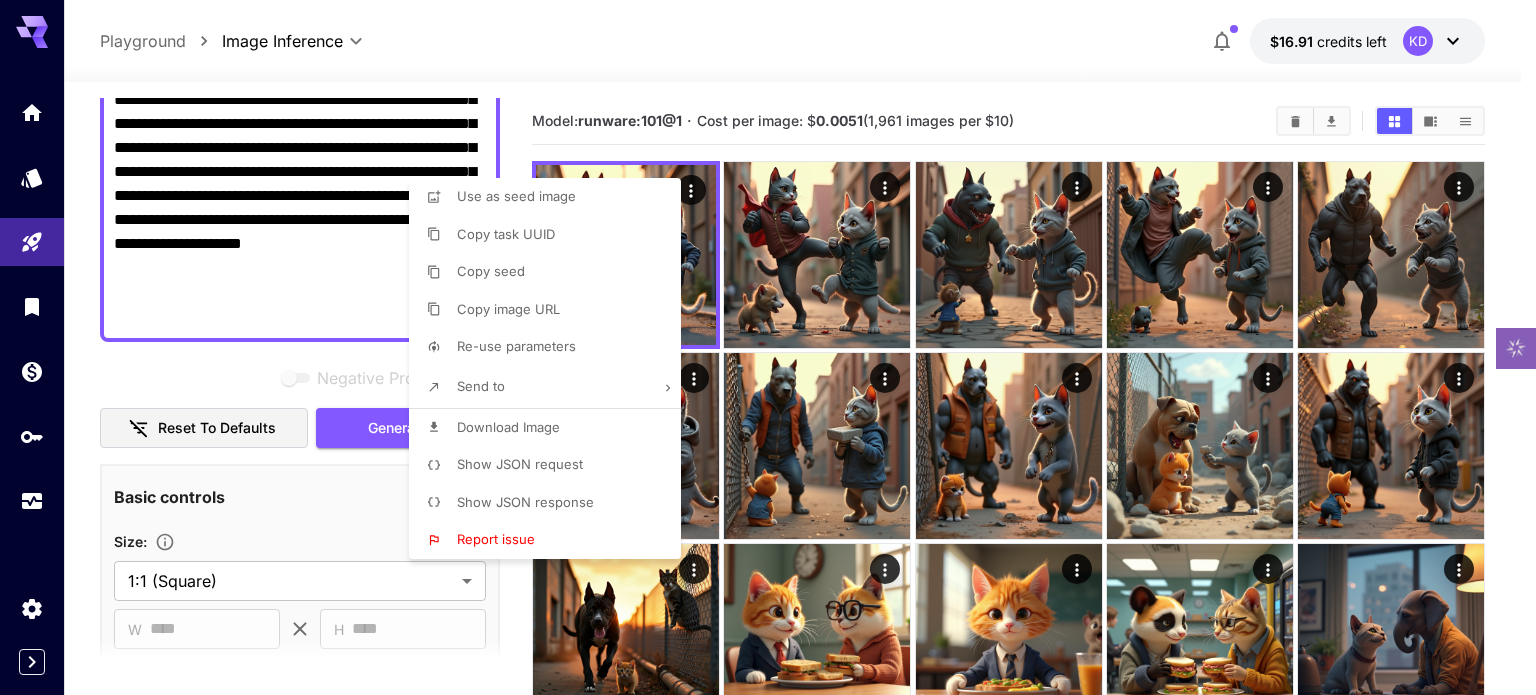 click at bounding box center (768, 347) 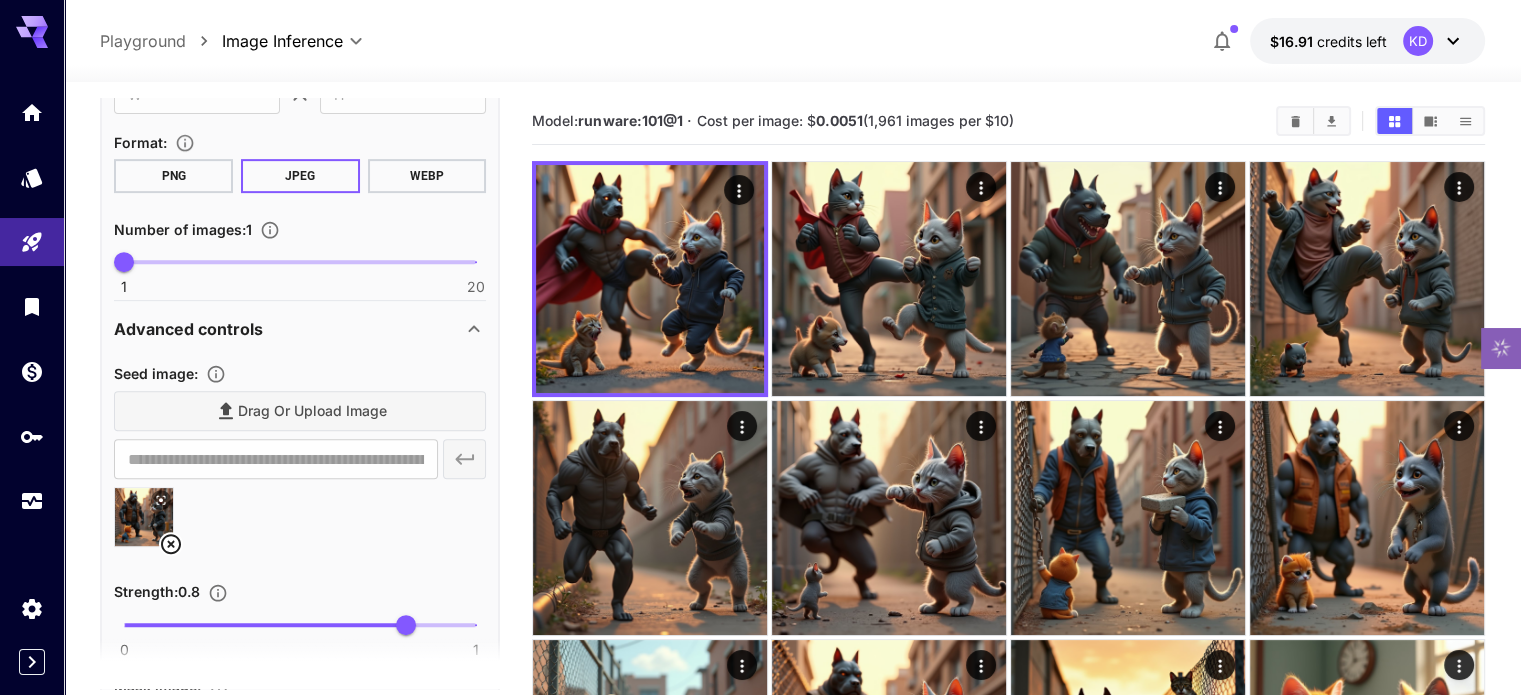 scroll, scrollTop: 984, scrollLeft: 0, axis: vertical 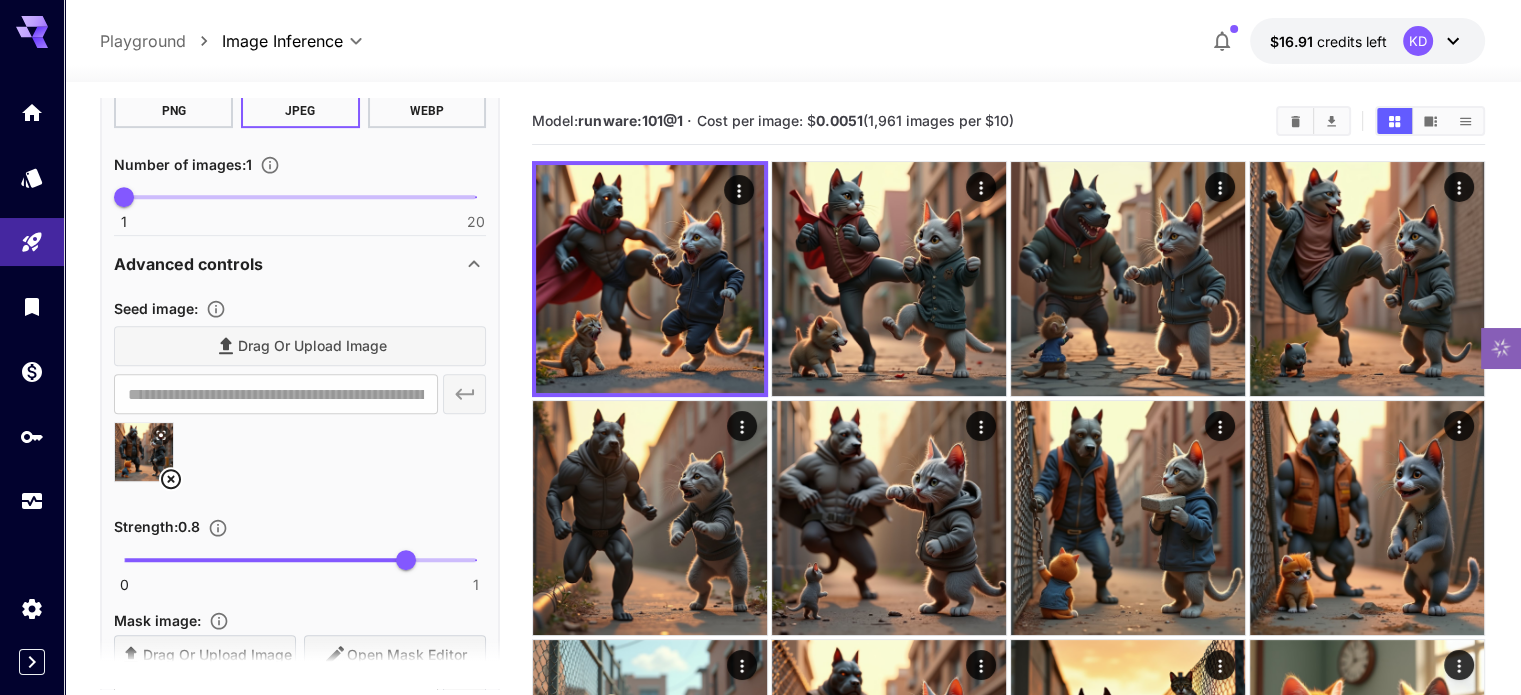 click 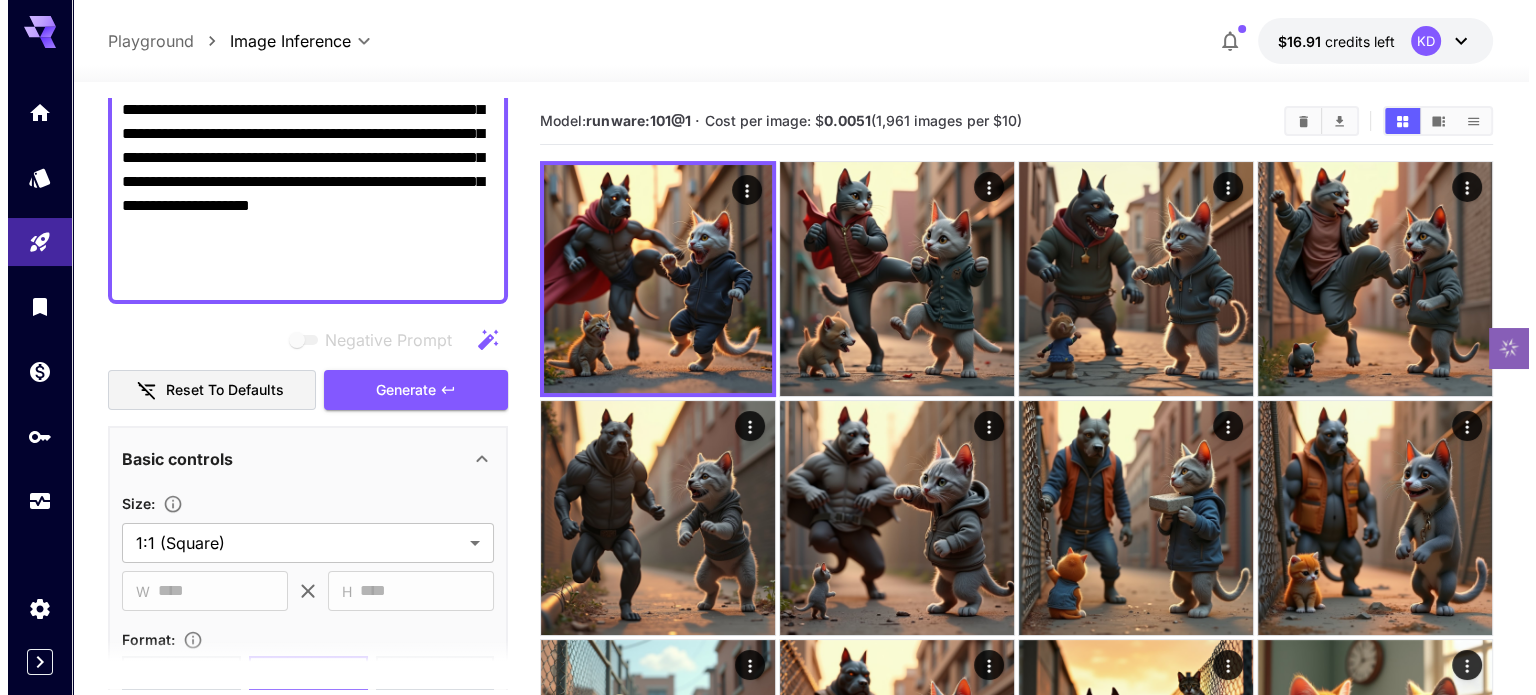 scroll, scrollTop: 384, scrollLeft: 0, axis: vertical 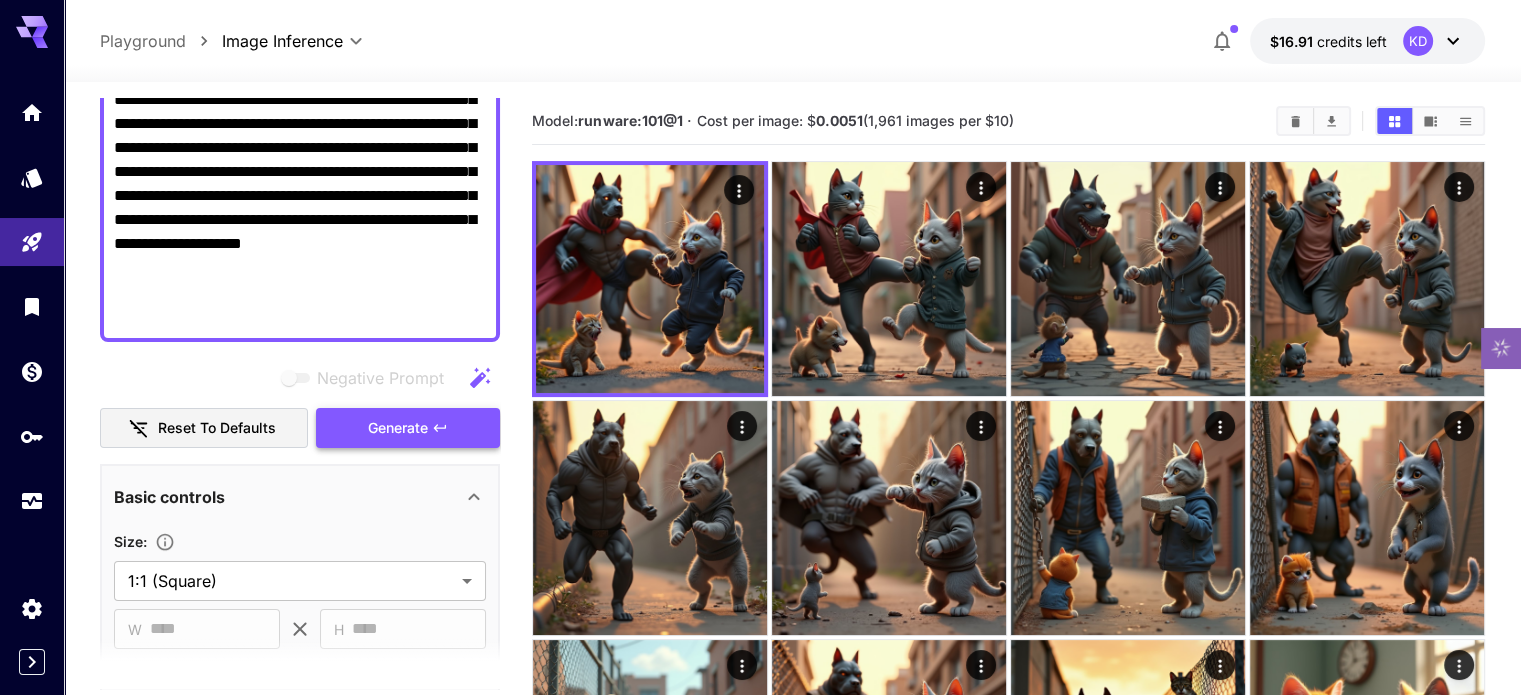 click on "Generate" at bounding box center [398, 428] 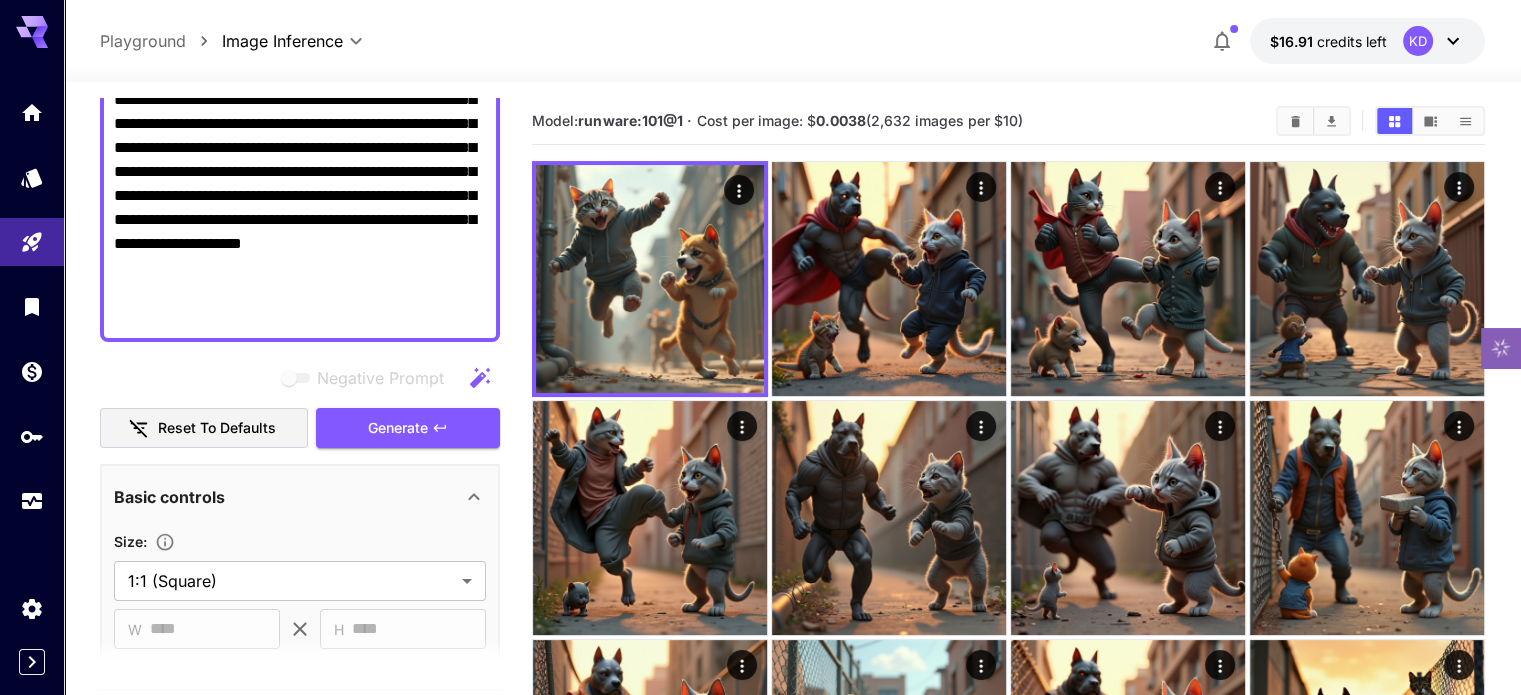 click on "Negative Prompt" at bounding box center [368, 377] 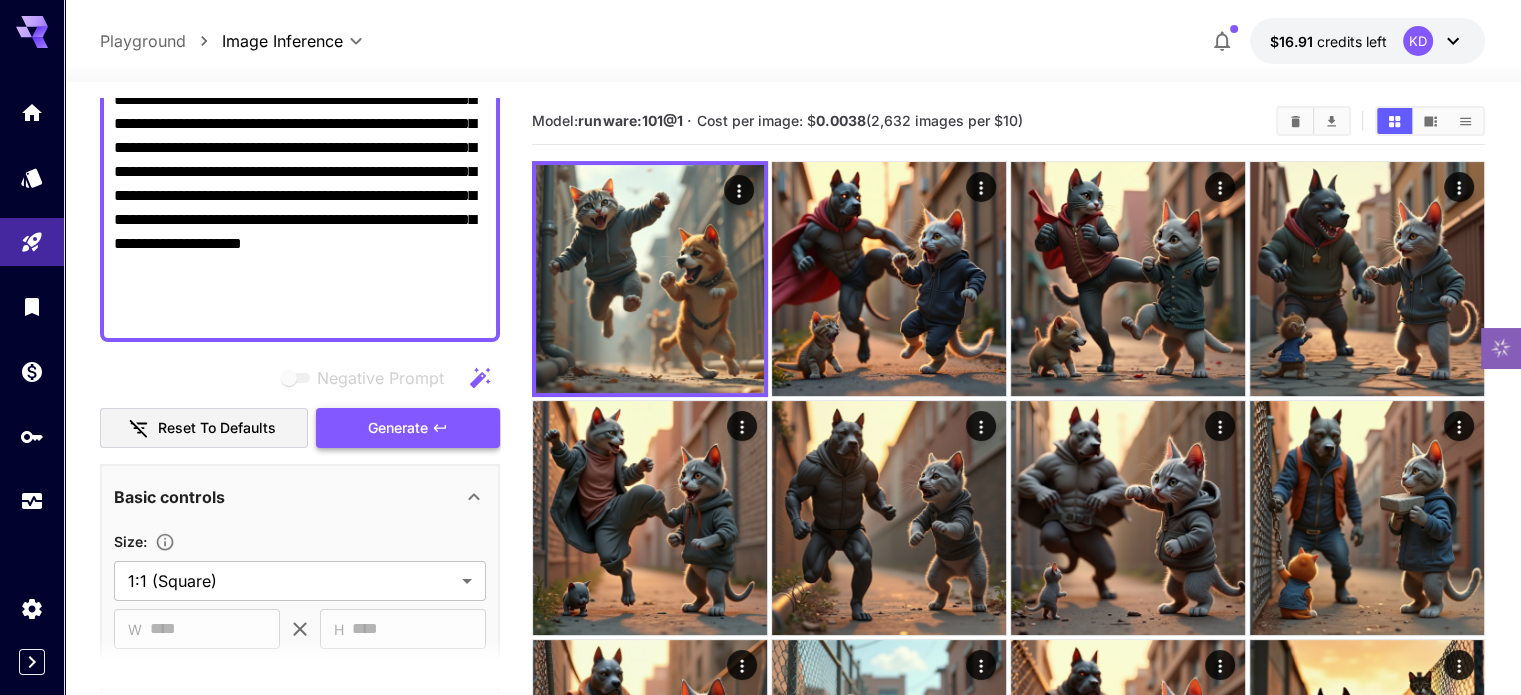 click on "Generate" at bounding box center (398, 428) 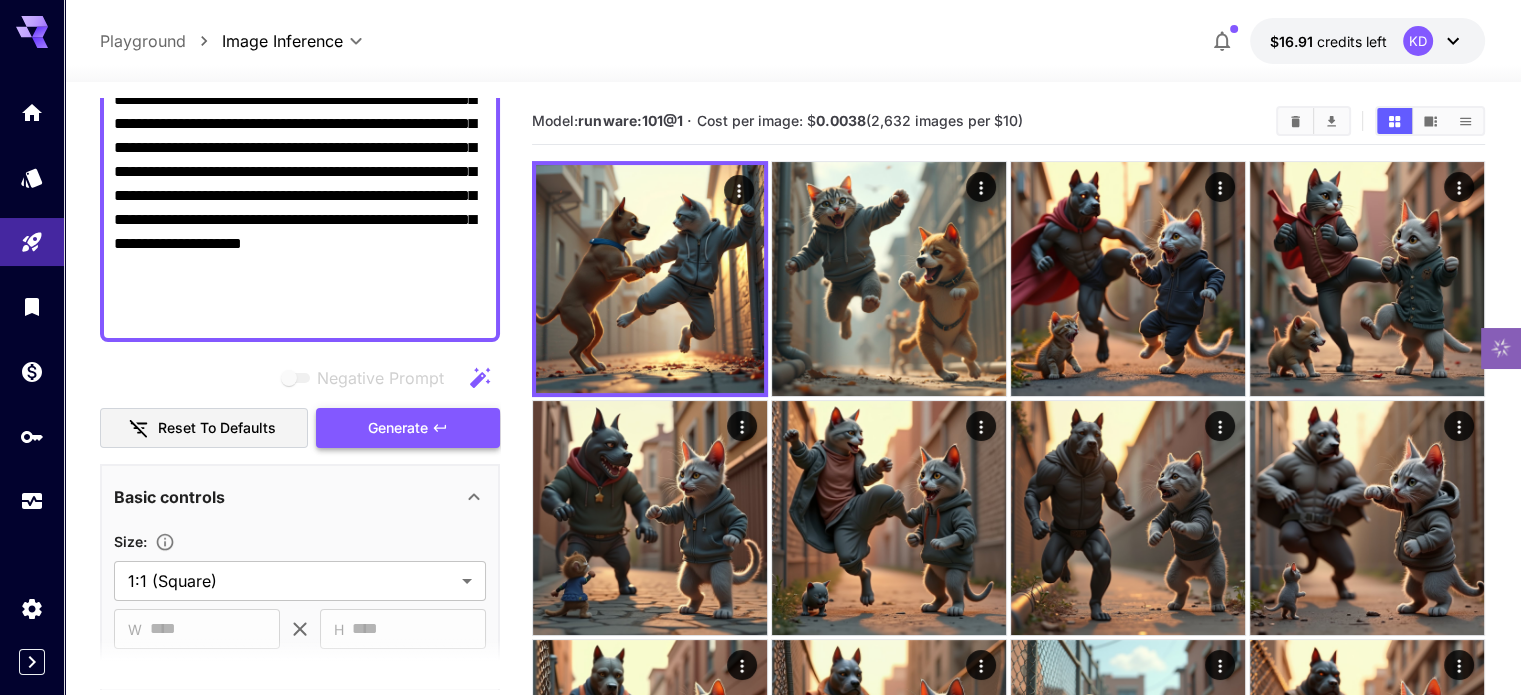 click on "Generate" at bounding box center (408, 428) 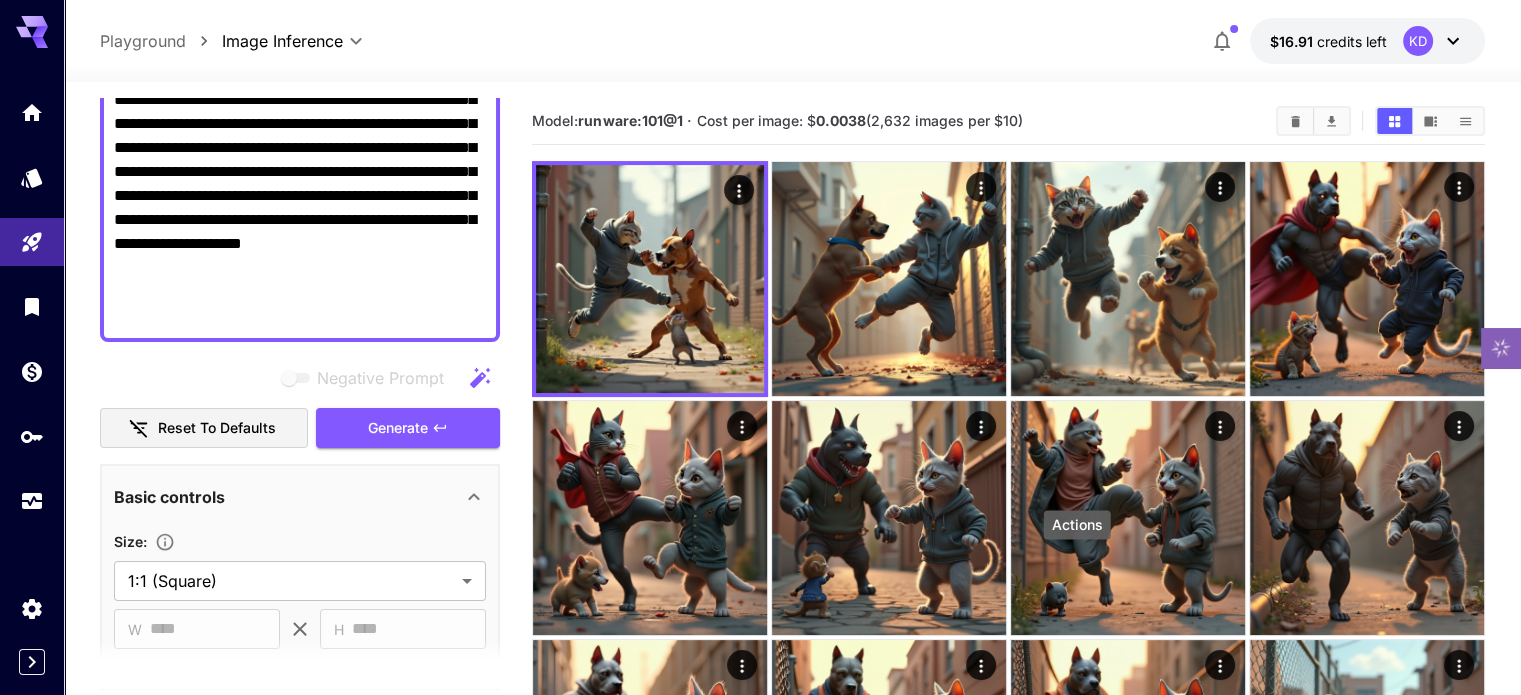 click 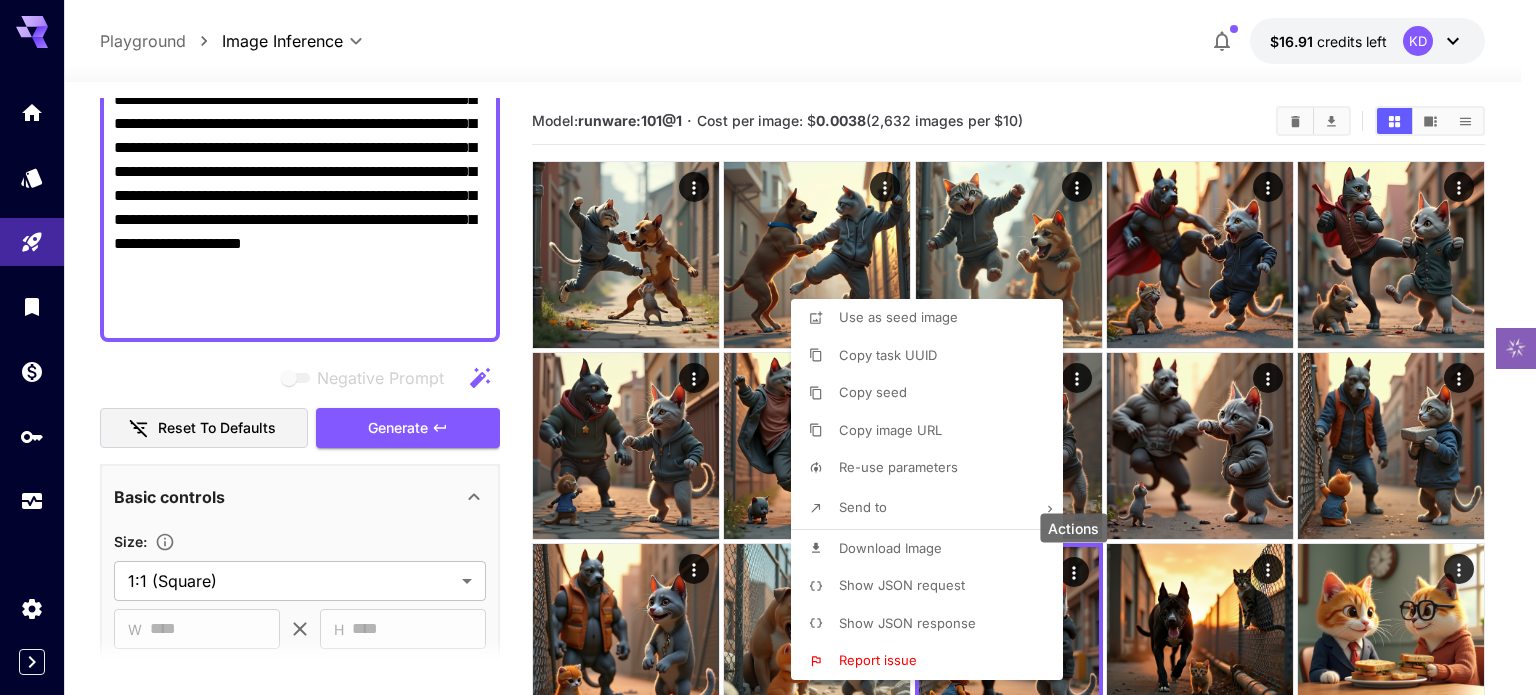 click on "Use as seed image" at bounding box center [898, 317] 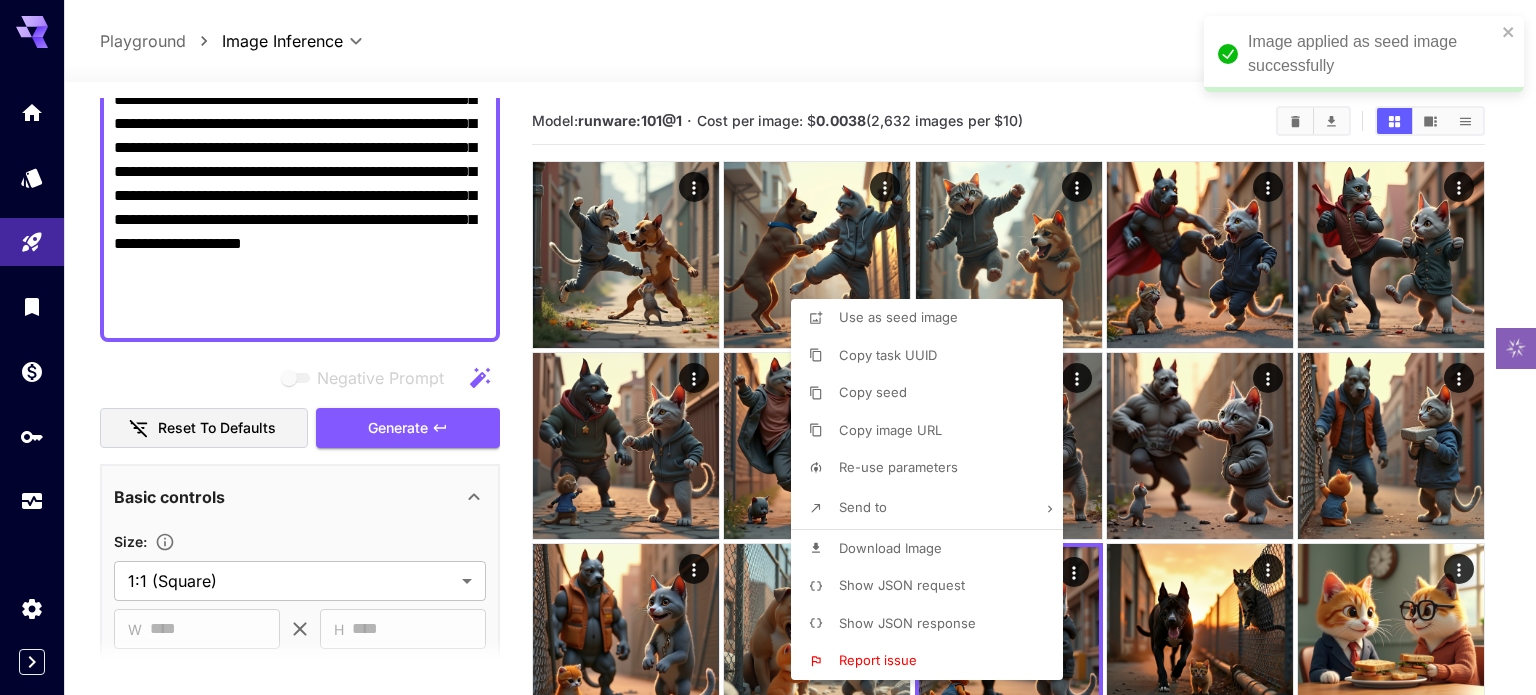 scroll, scrollTop: 65, scrollLeft: 0, axis: vertical 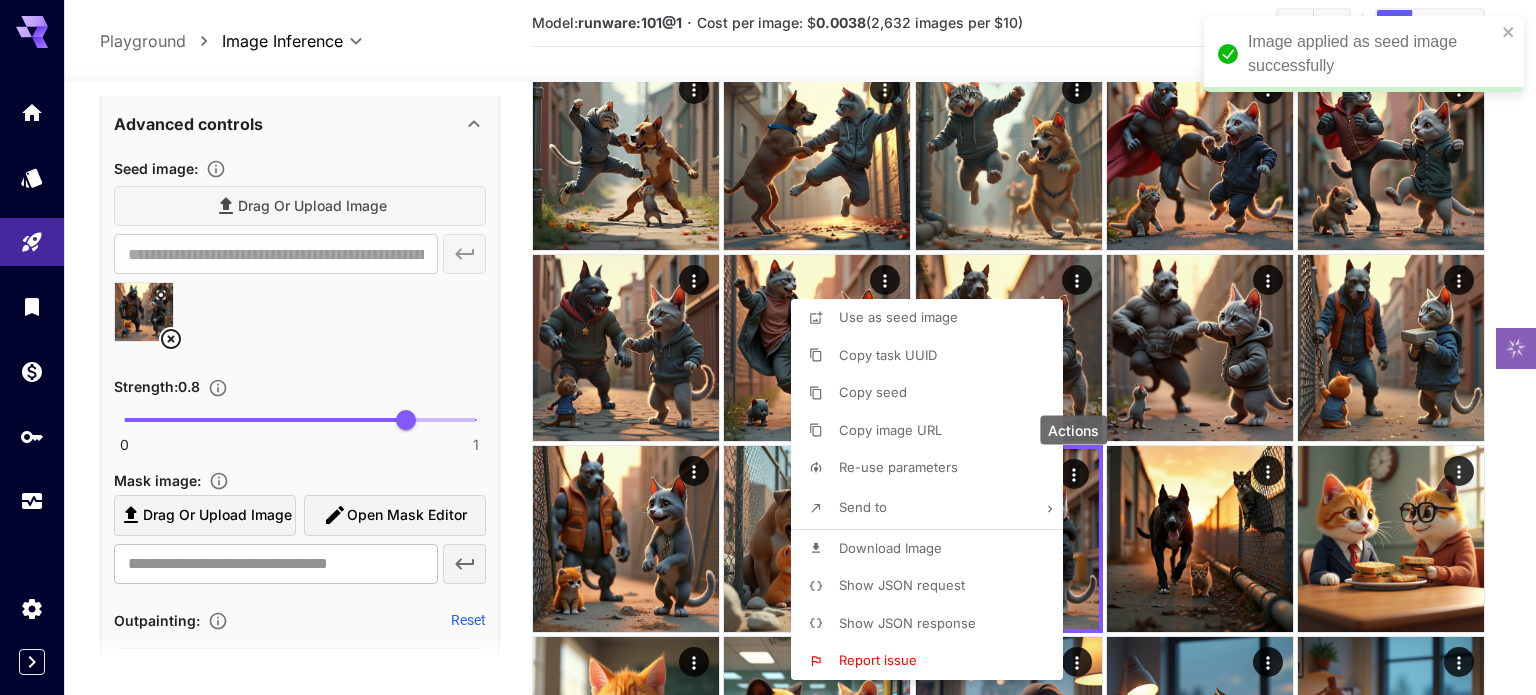 click at bounding box center (768, 347) 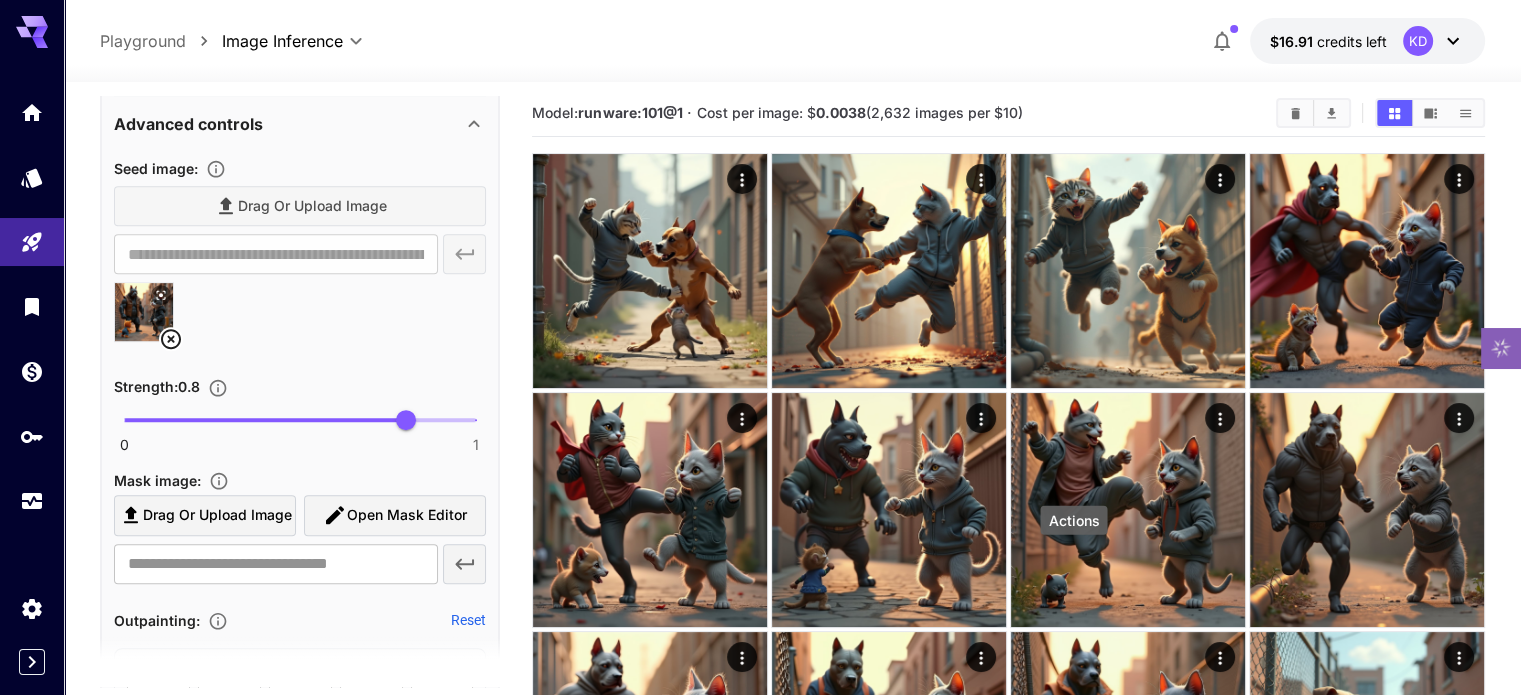 scroll, scrollTop: 0, scrollLeft: 0, axis: both 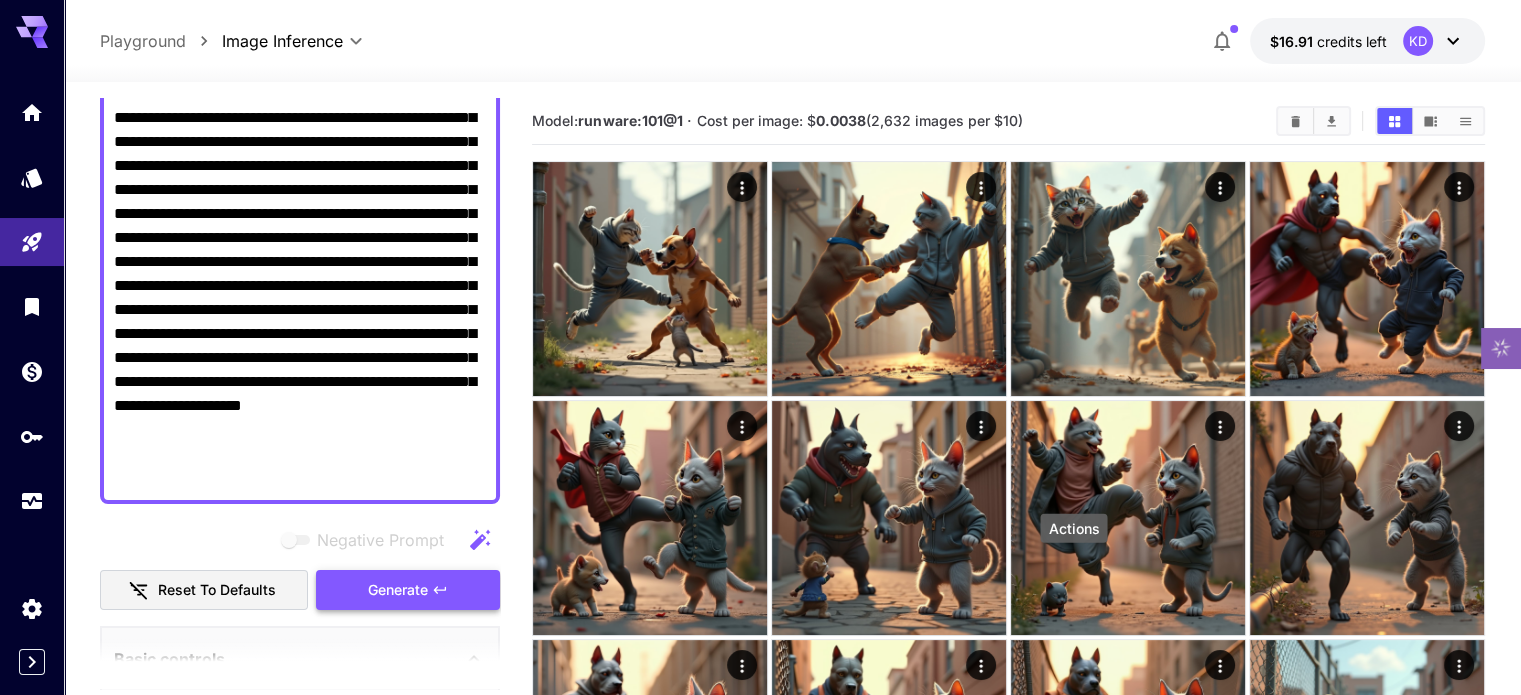 click on "Generate" at bounding box center (398, 590) 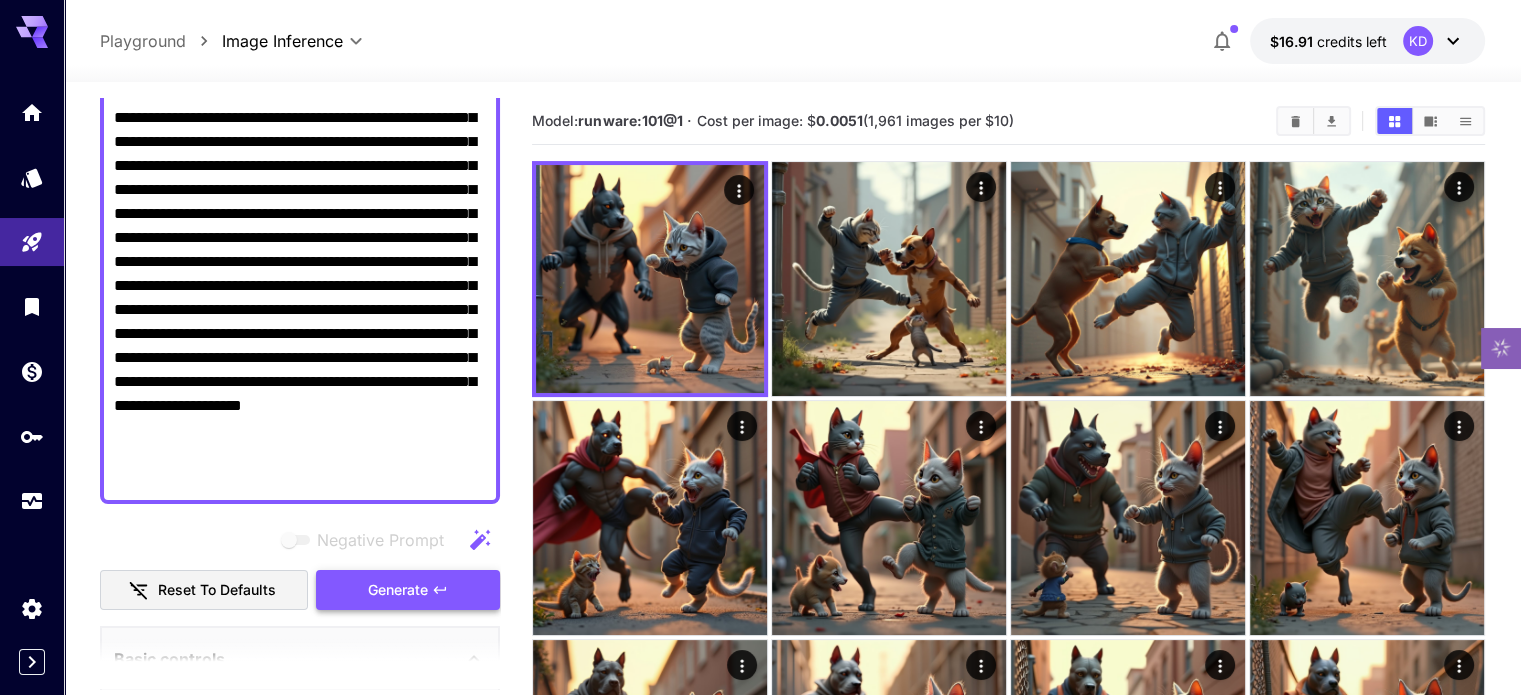click 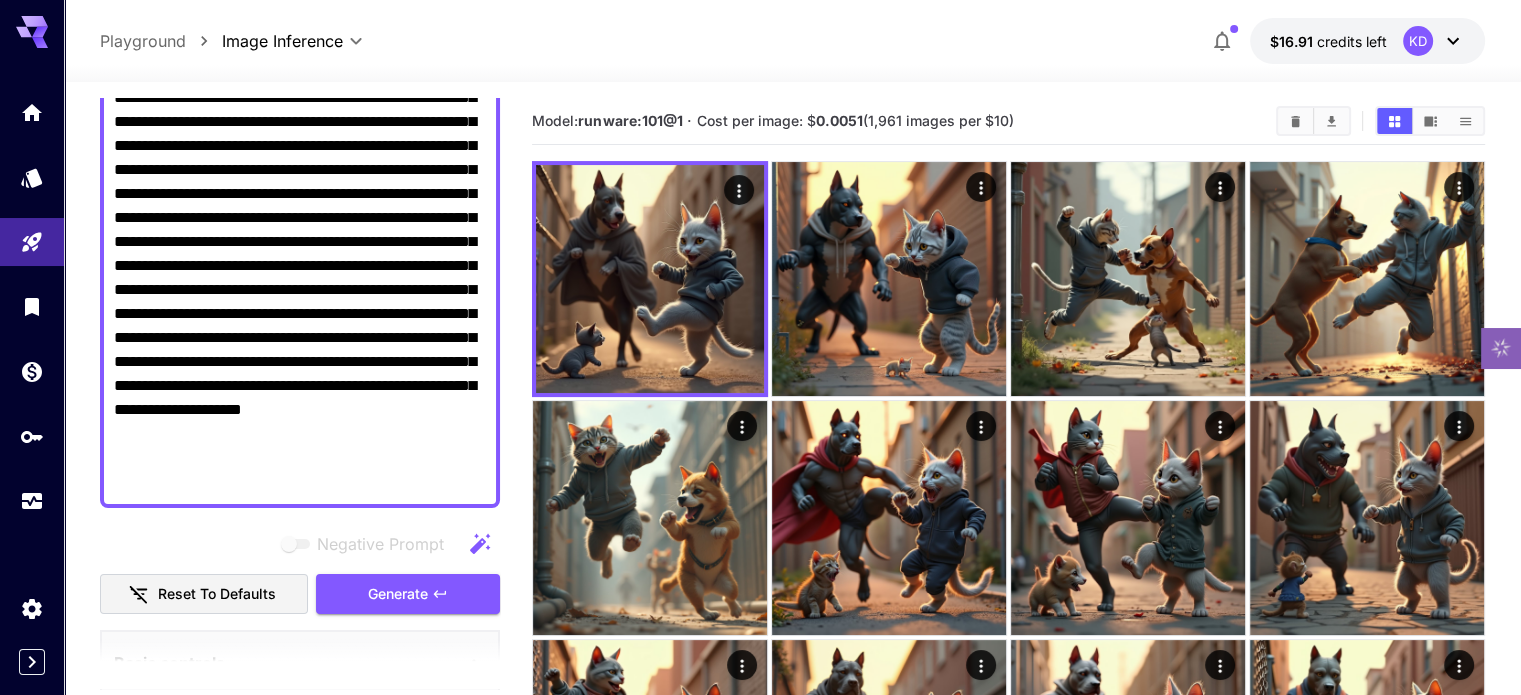 scroll, scrollTop: 222, scrollLeft: 0, axis: vertical 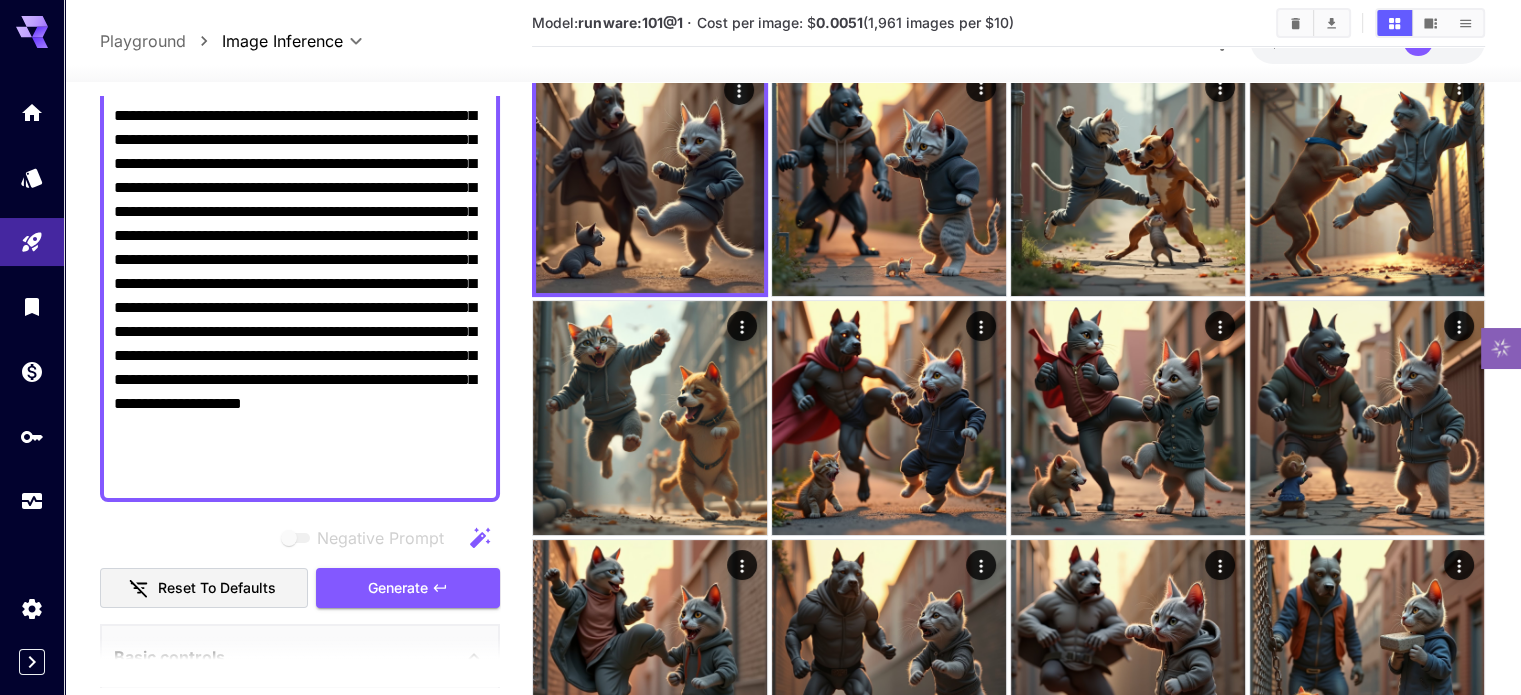 click on "Generate" at bounding box center [398, 588] 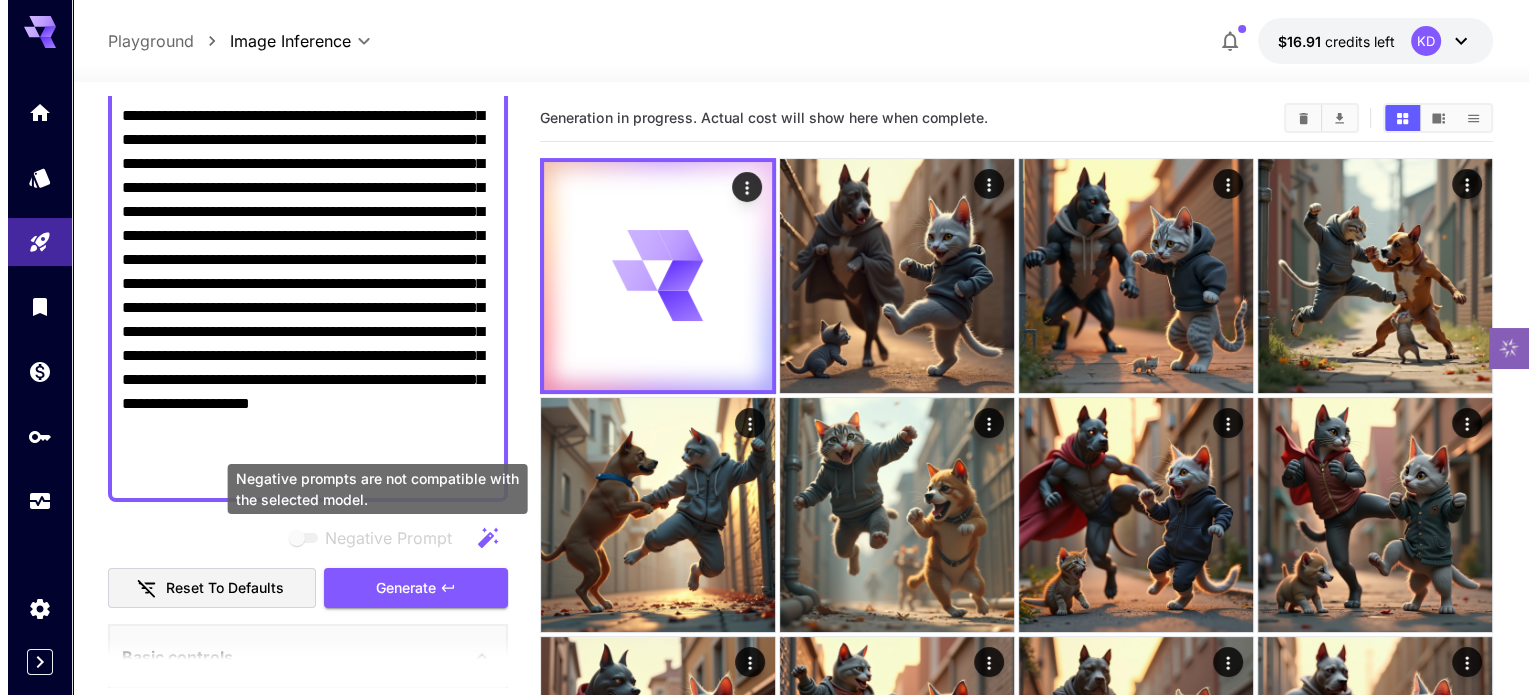 scroll, scrollTop: 0, scrollLeft: 0, axis: both 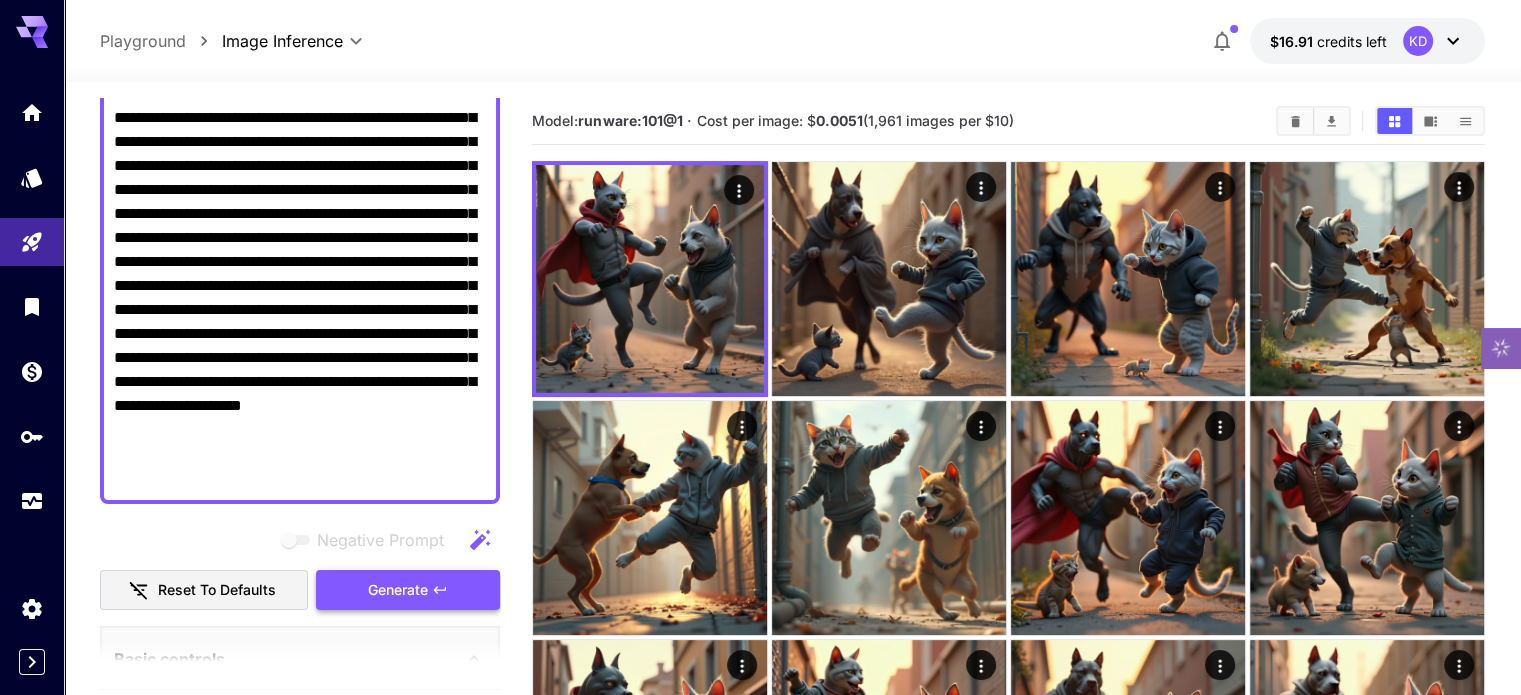 click on "Generate" at bounding box center [398, 590] 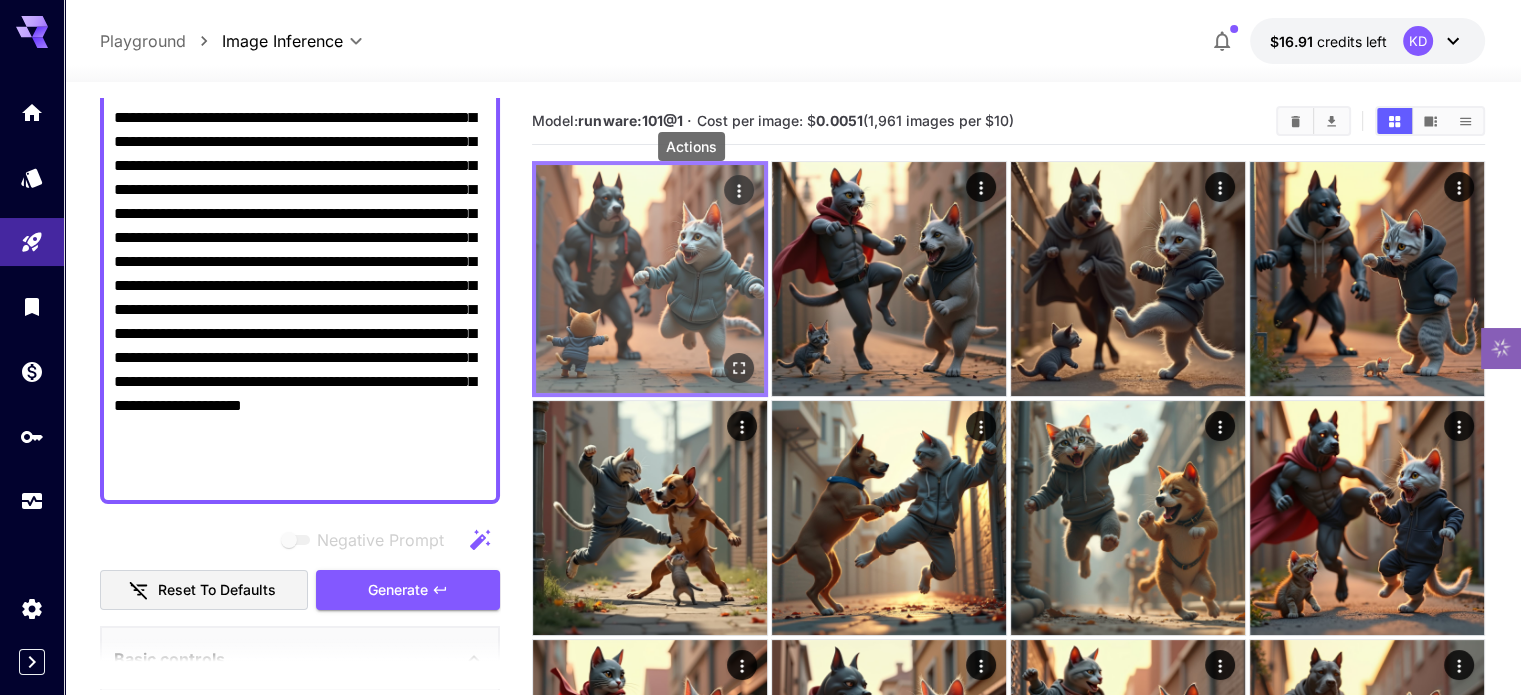 click 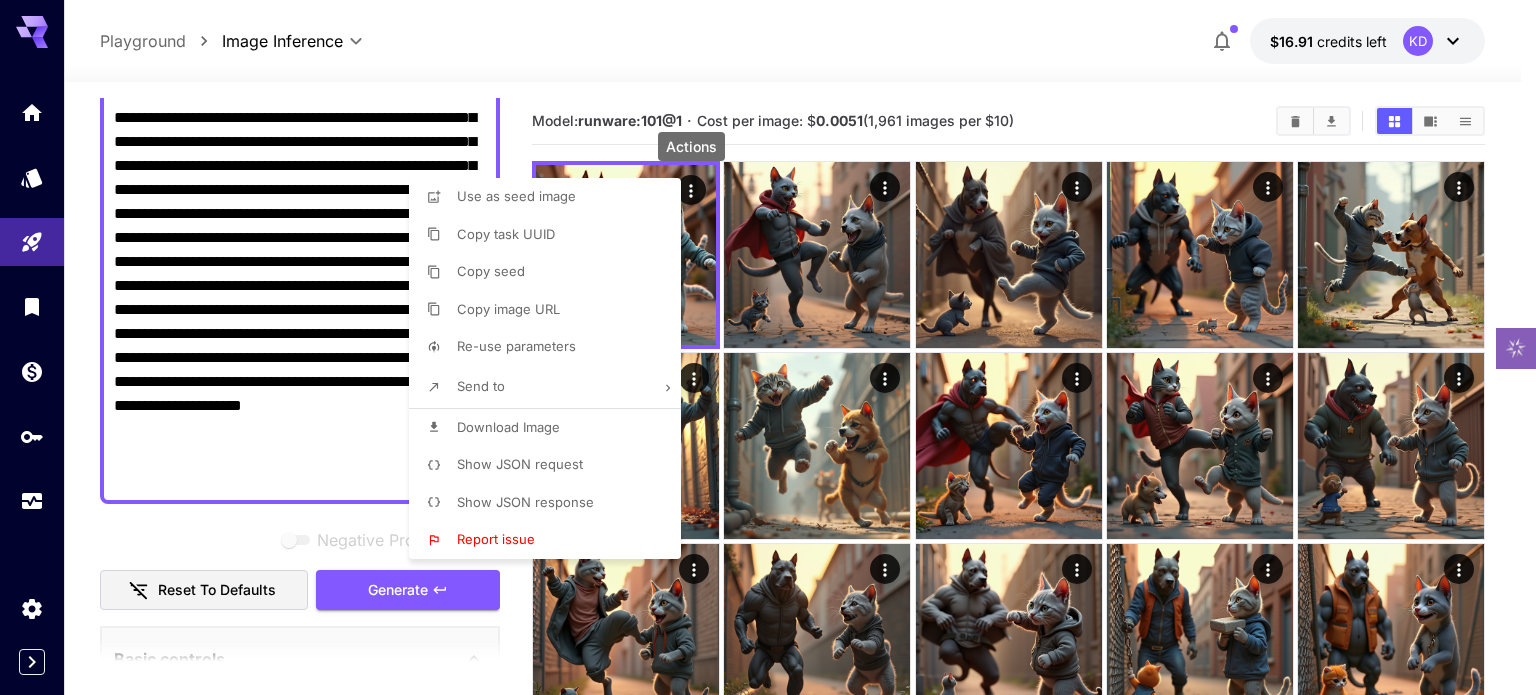 click on "Download Image" at bounding box center (508, 427) 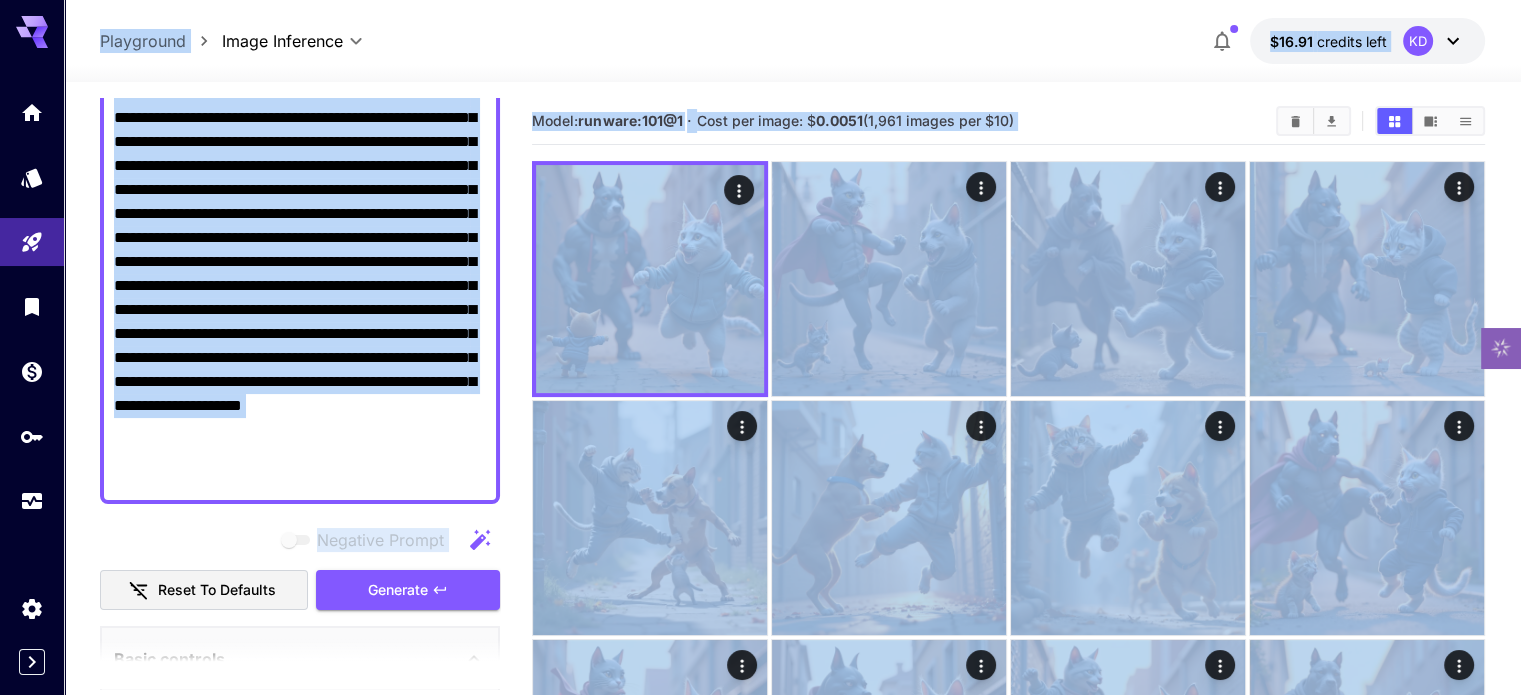click on "**********" at bounding box center (300, 274) 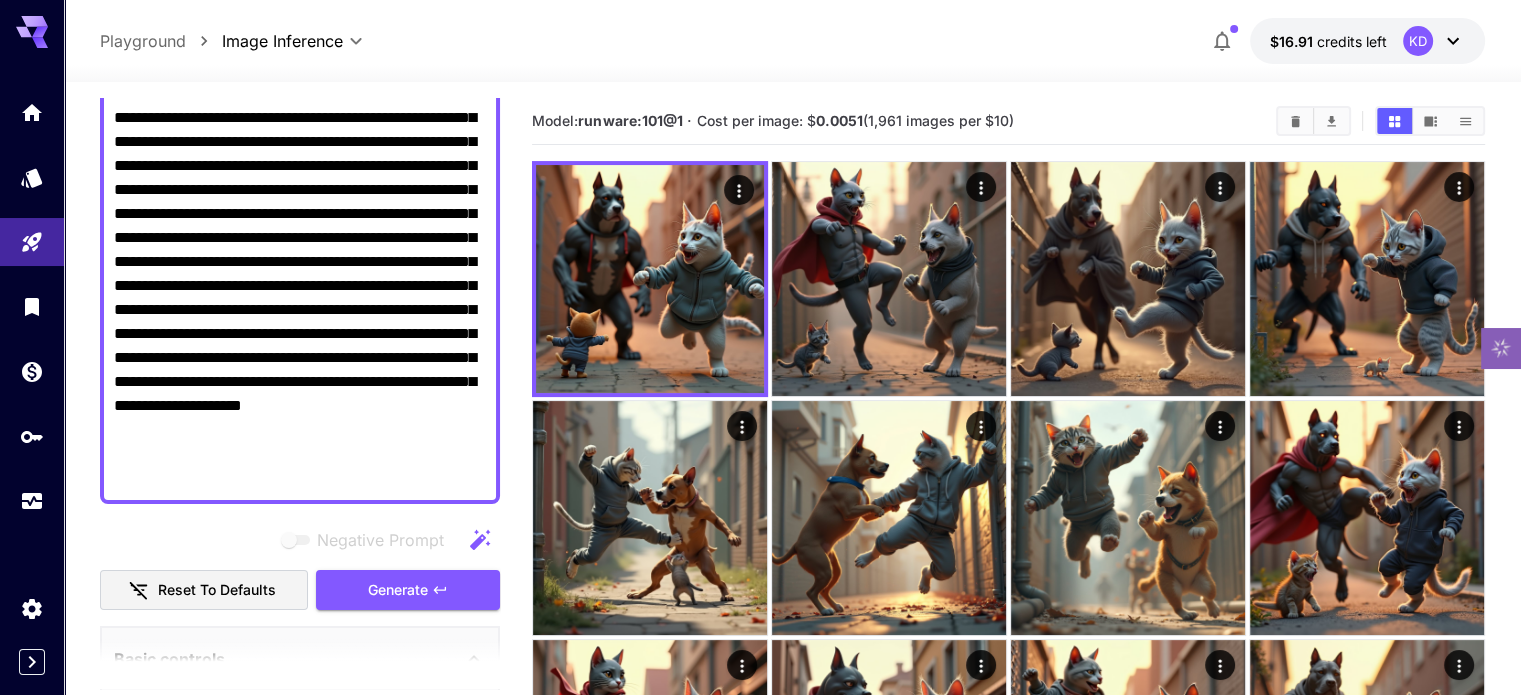 click on "**********" at bounding box center [300, 274] 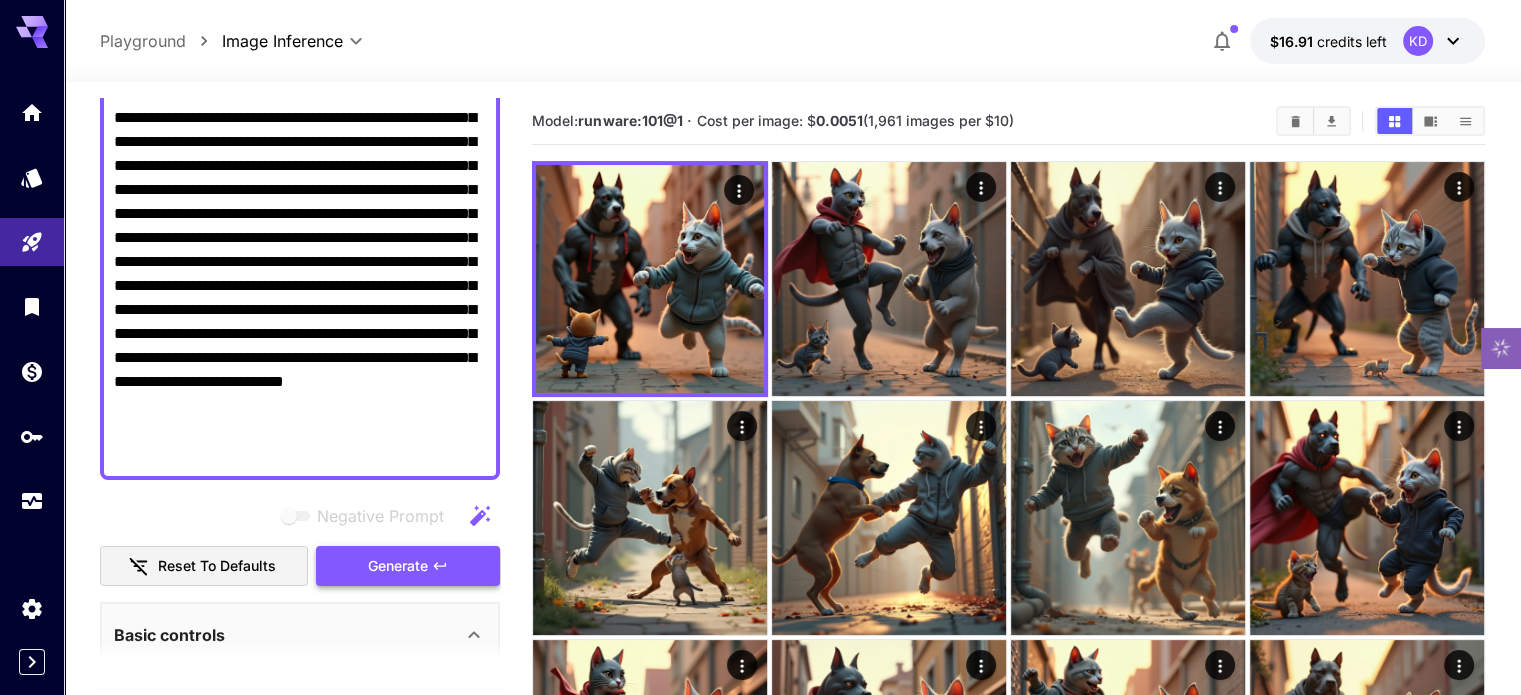 click on "Generate" at bounding box center [398, 566] 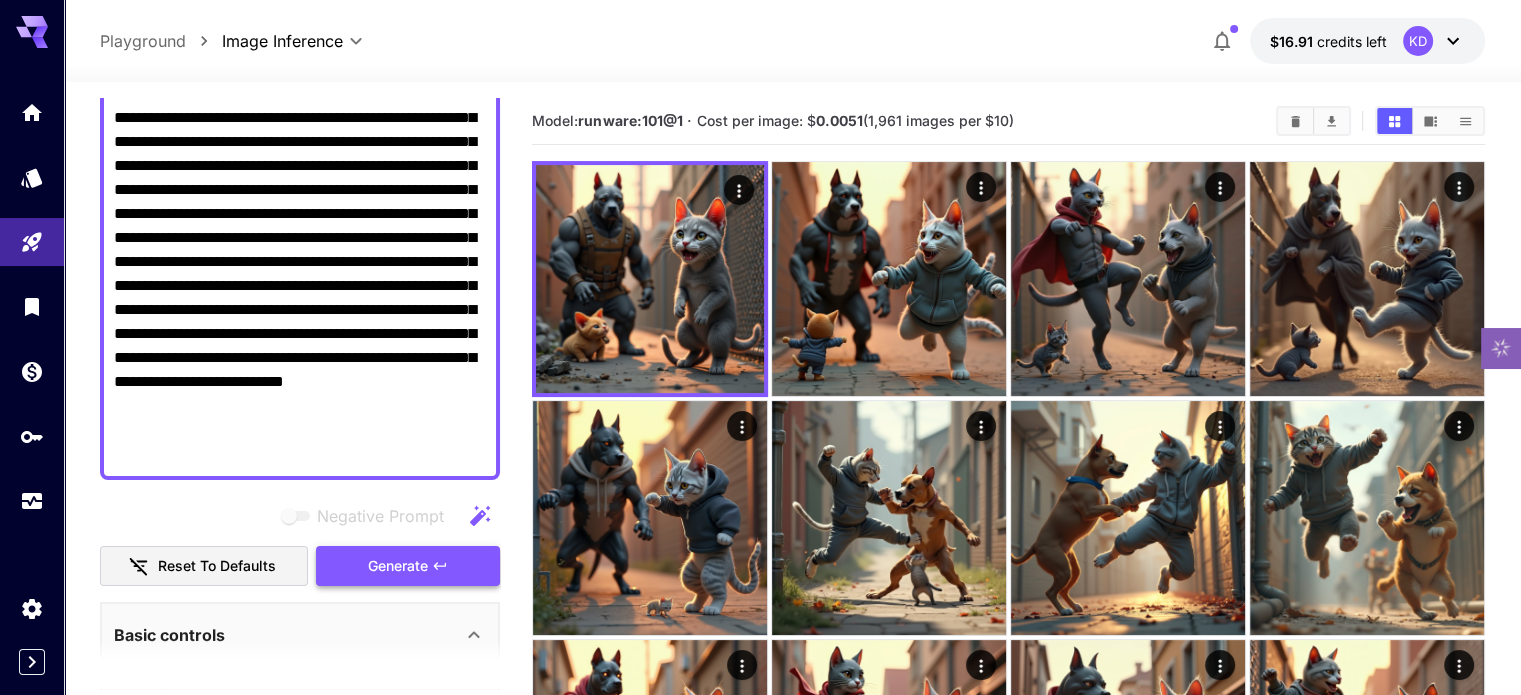 click on "Generate" at bounding box center (398, 566) 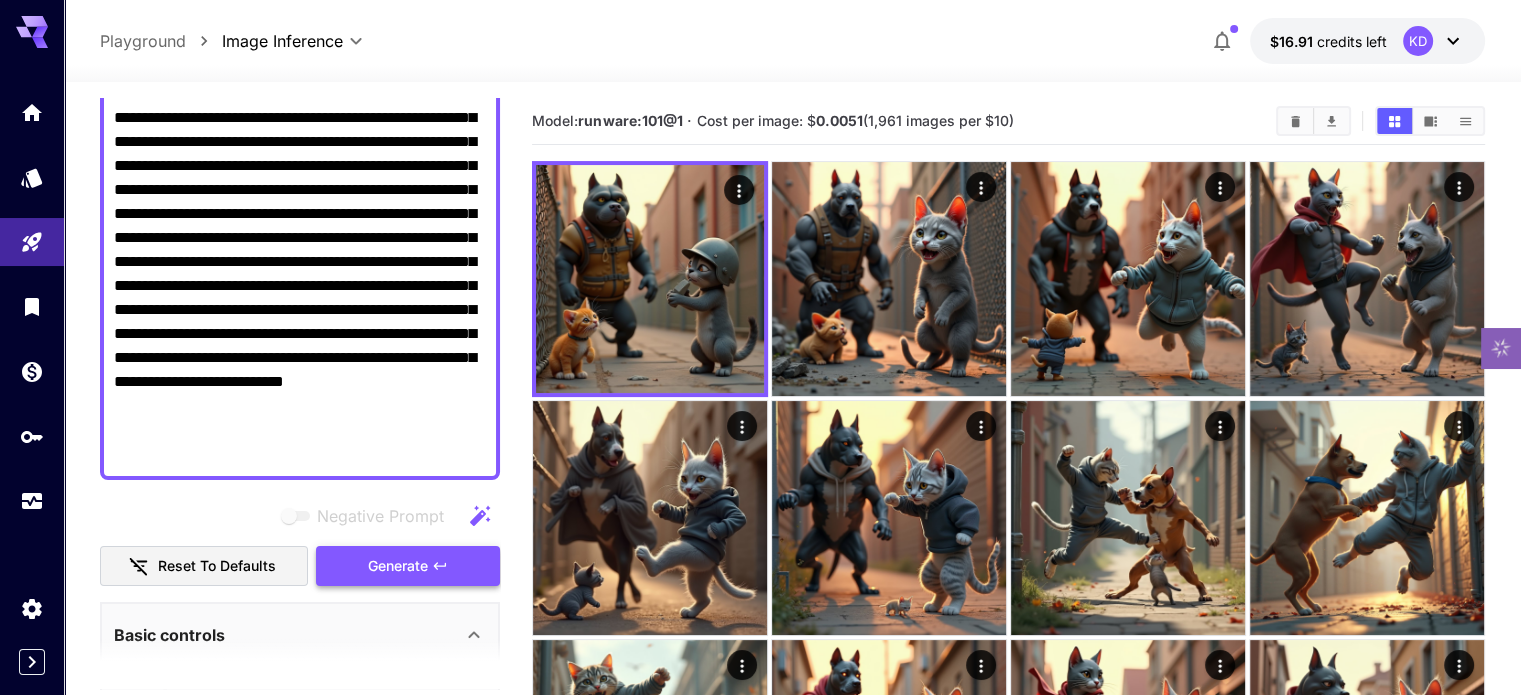 click on "Generate" at bounding box center [398, 566] 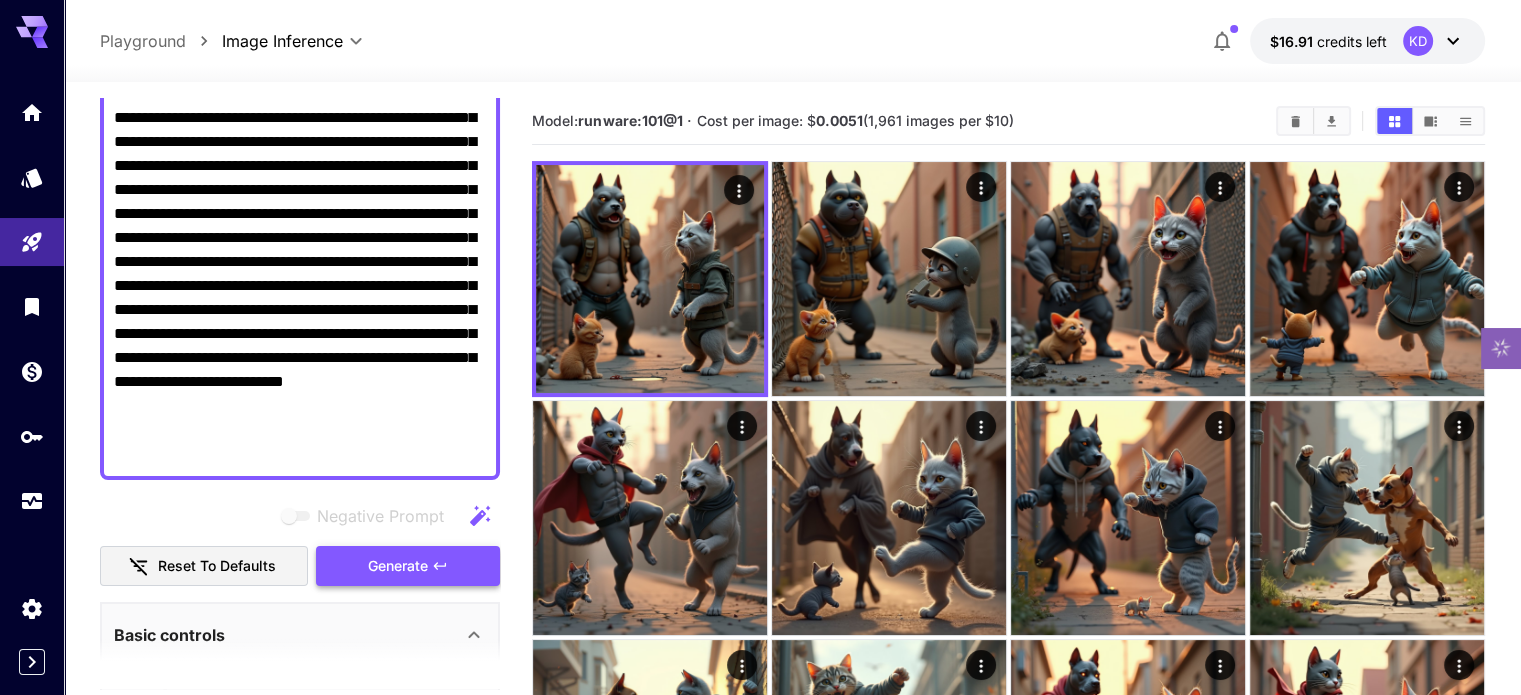 click on "Generate" at bounding box center [398, 566] 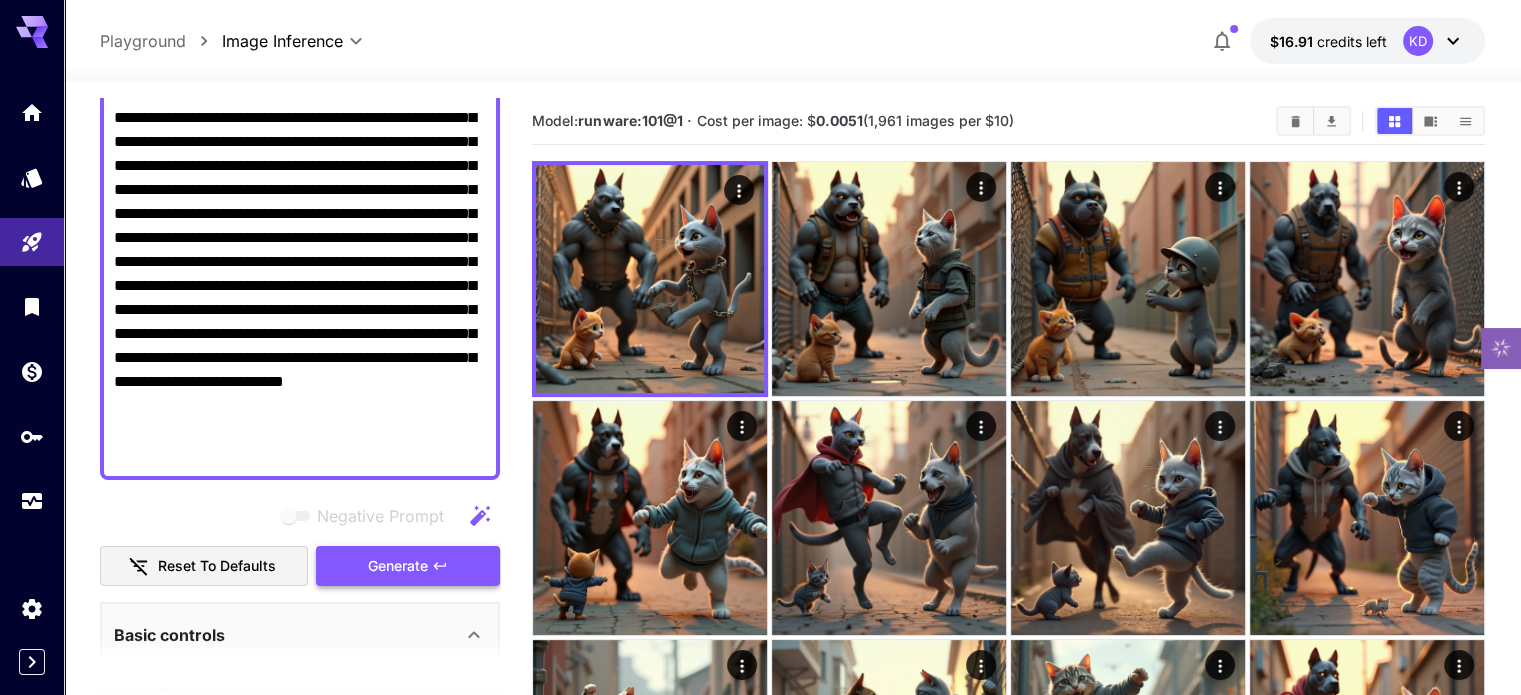 click on "Generate" at bounding box center [398, 566] 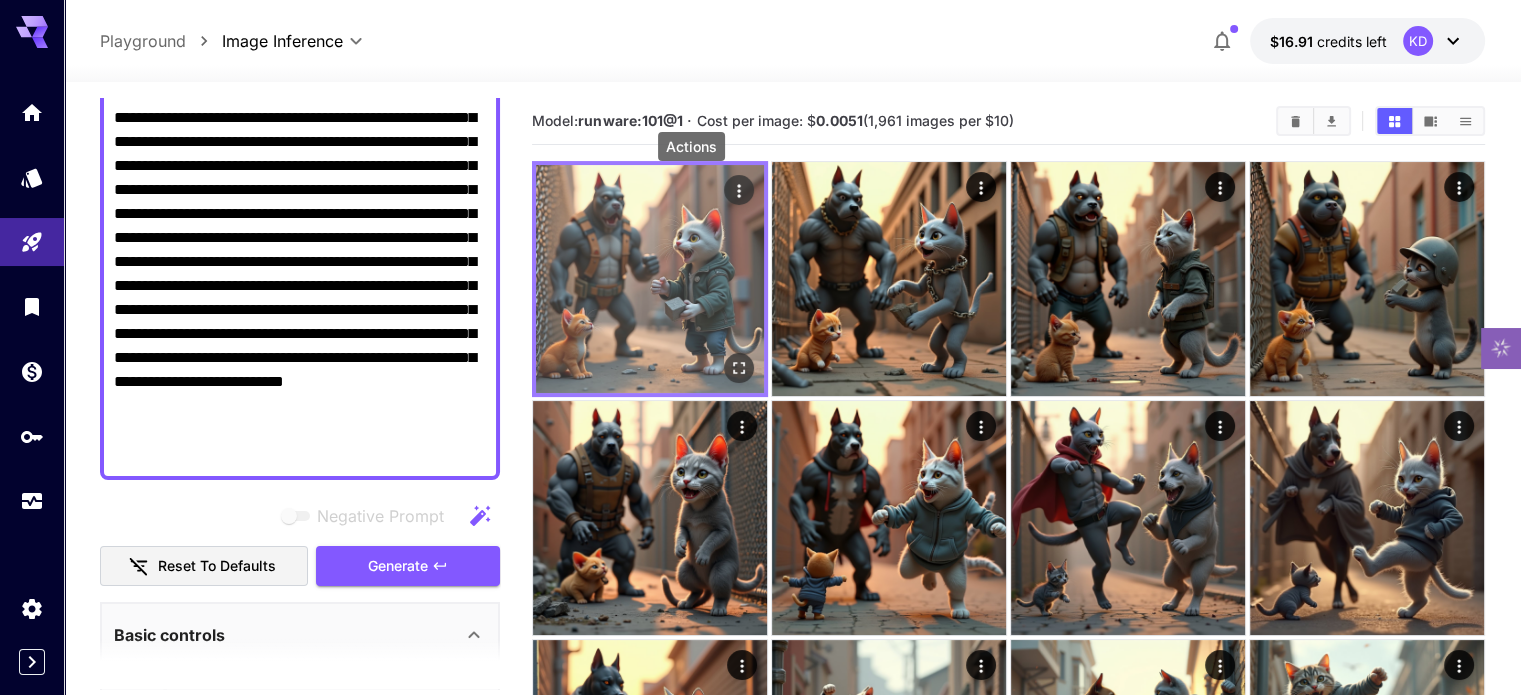 click 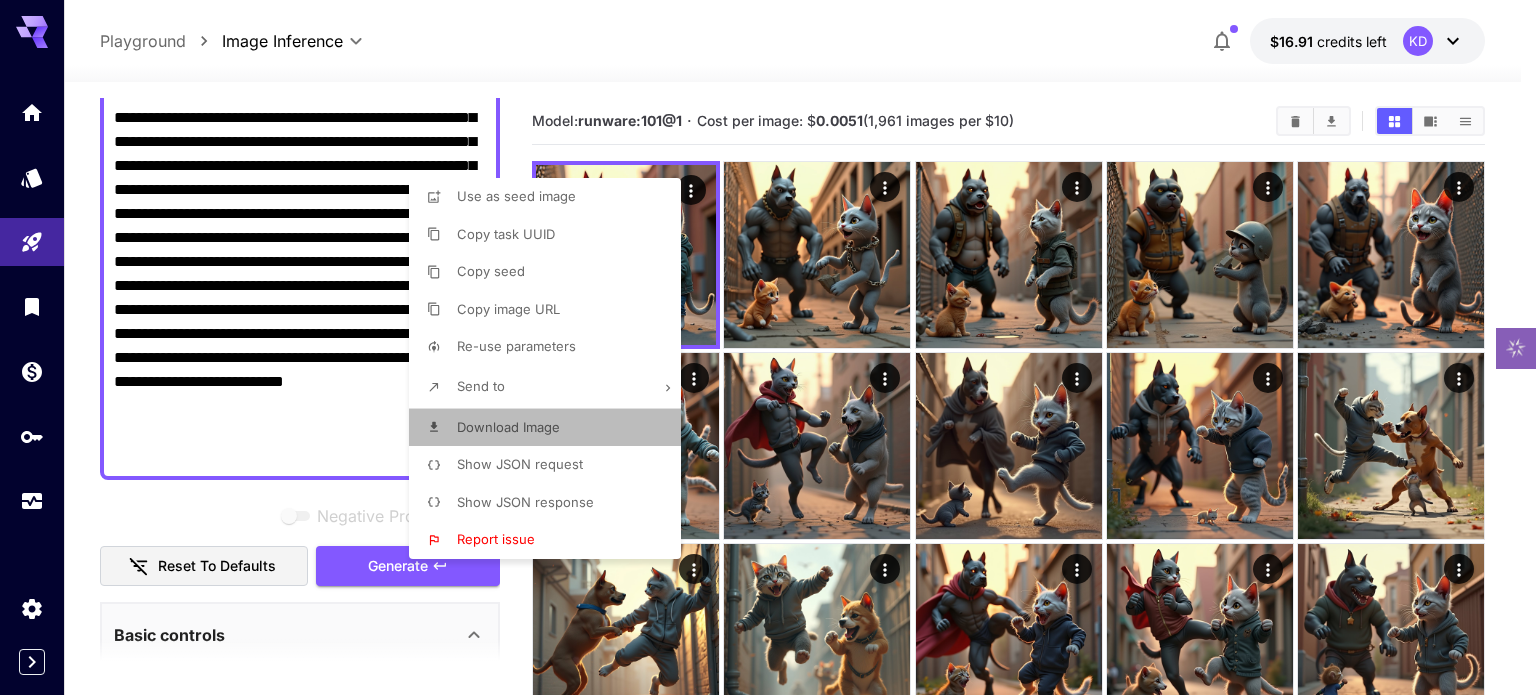 click on "Download Image" at bounding box center [508, 427] 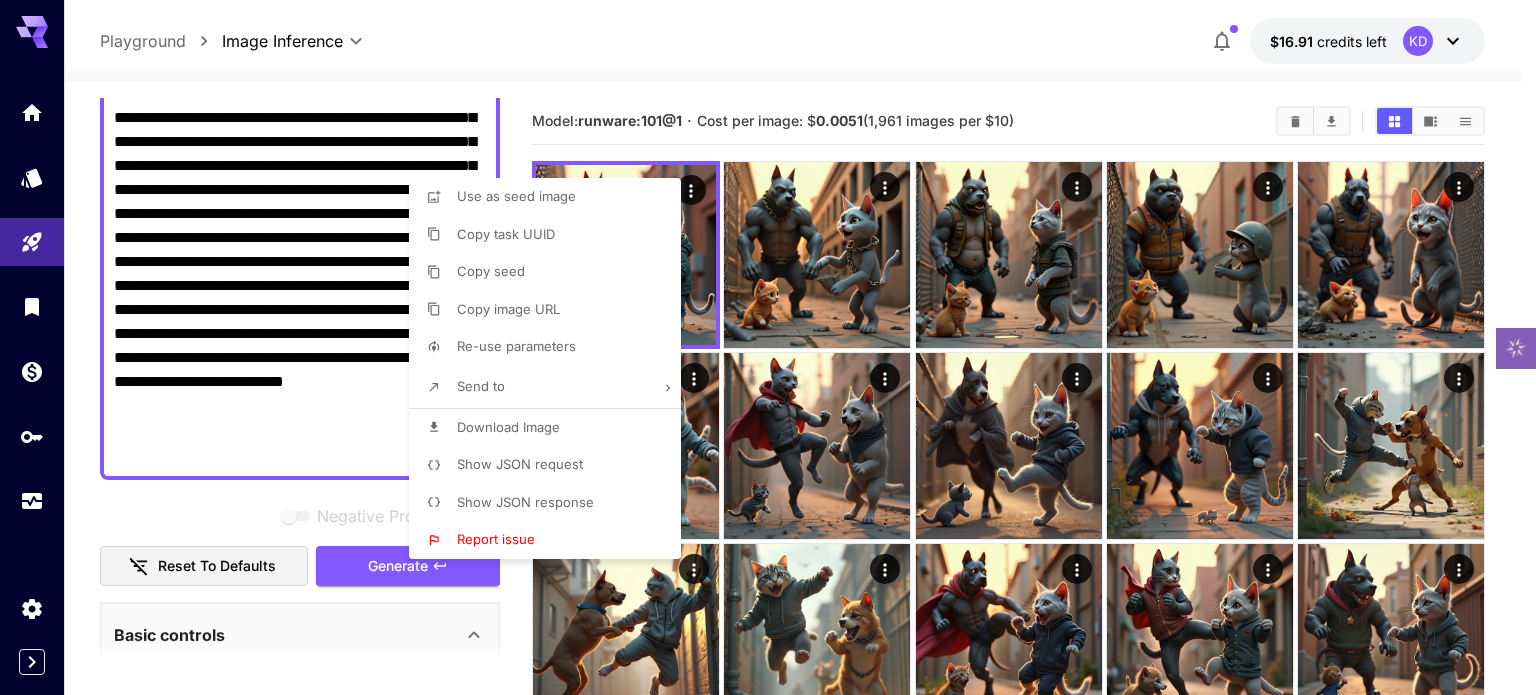 click at bounding box center (768, 347) 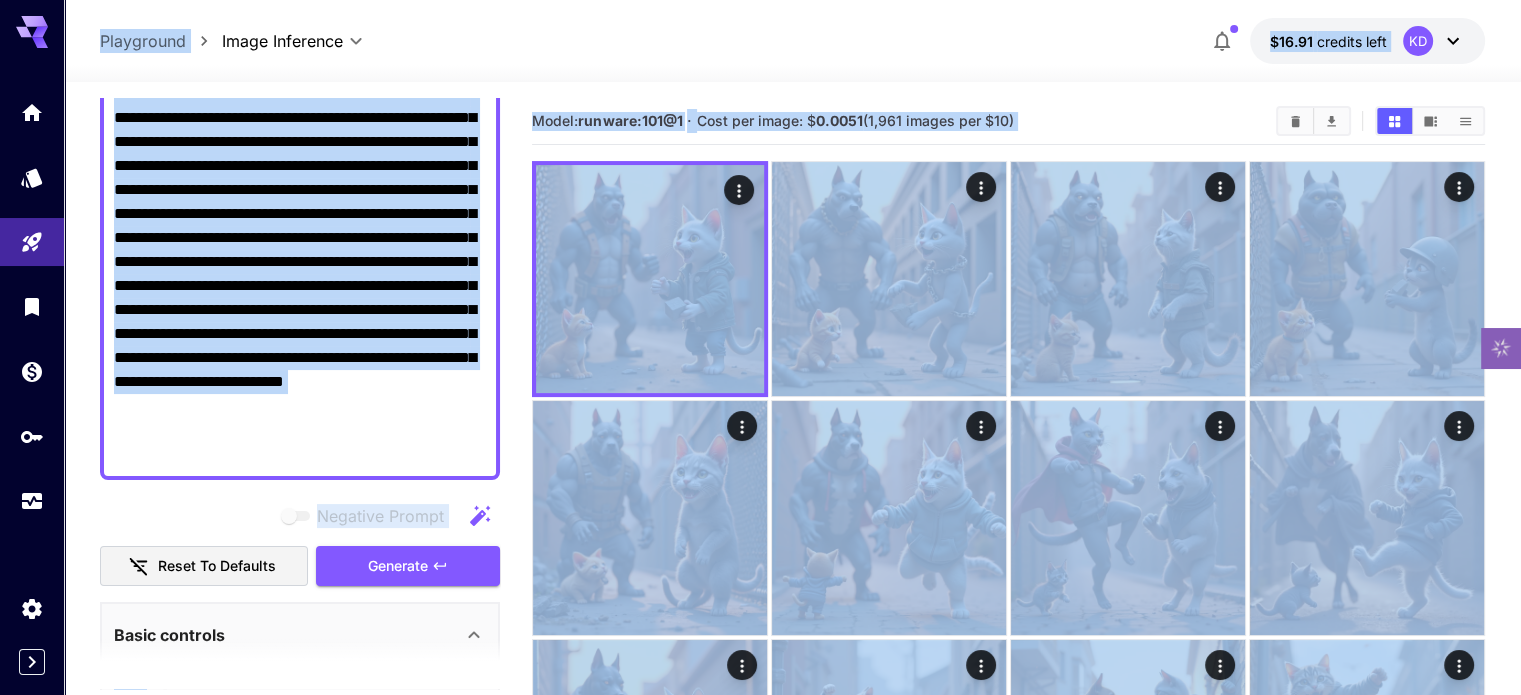click on "**********" at bounding box center [300, 262] 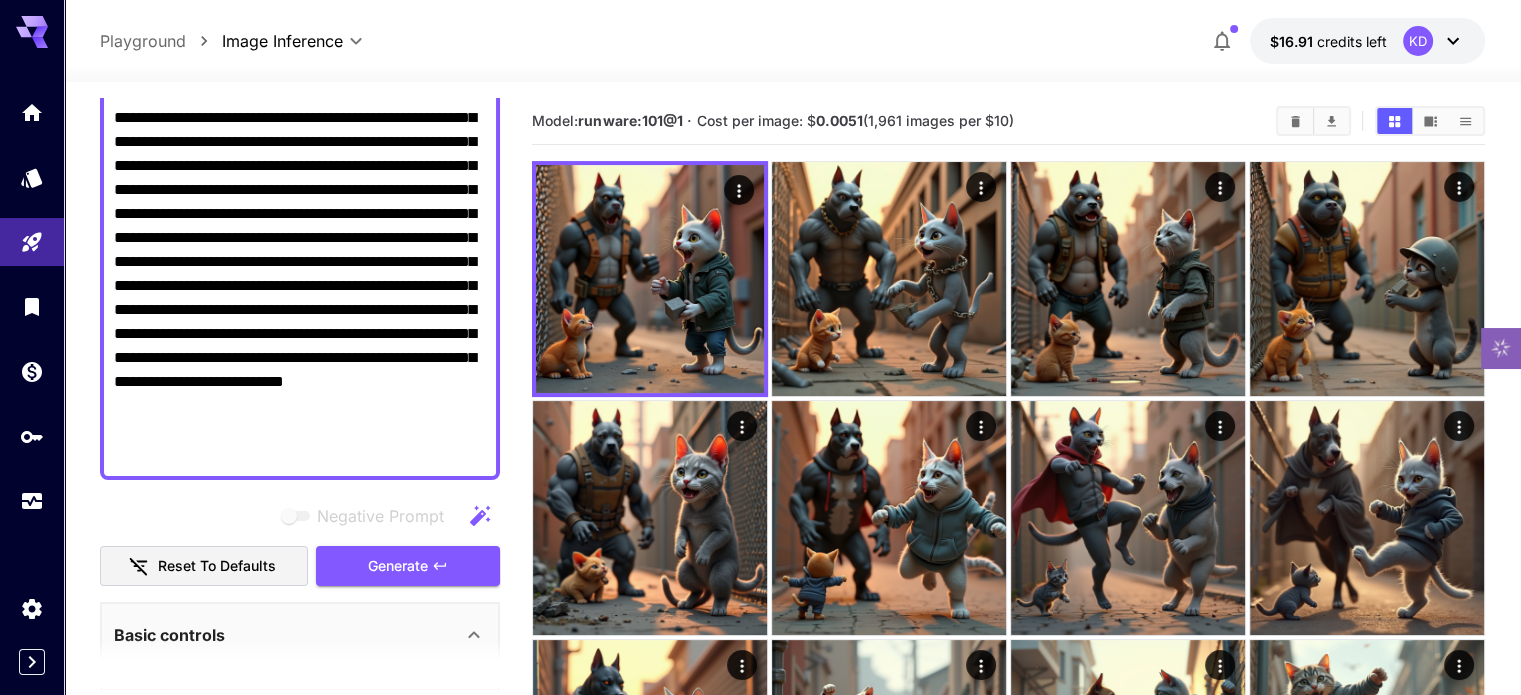 paste on "**********" 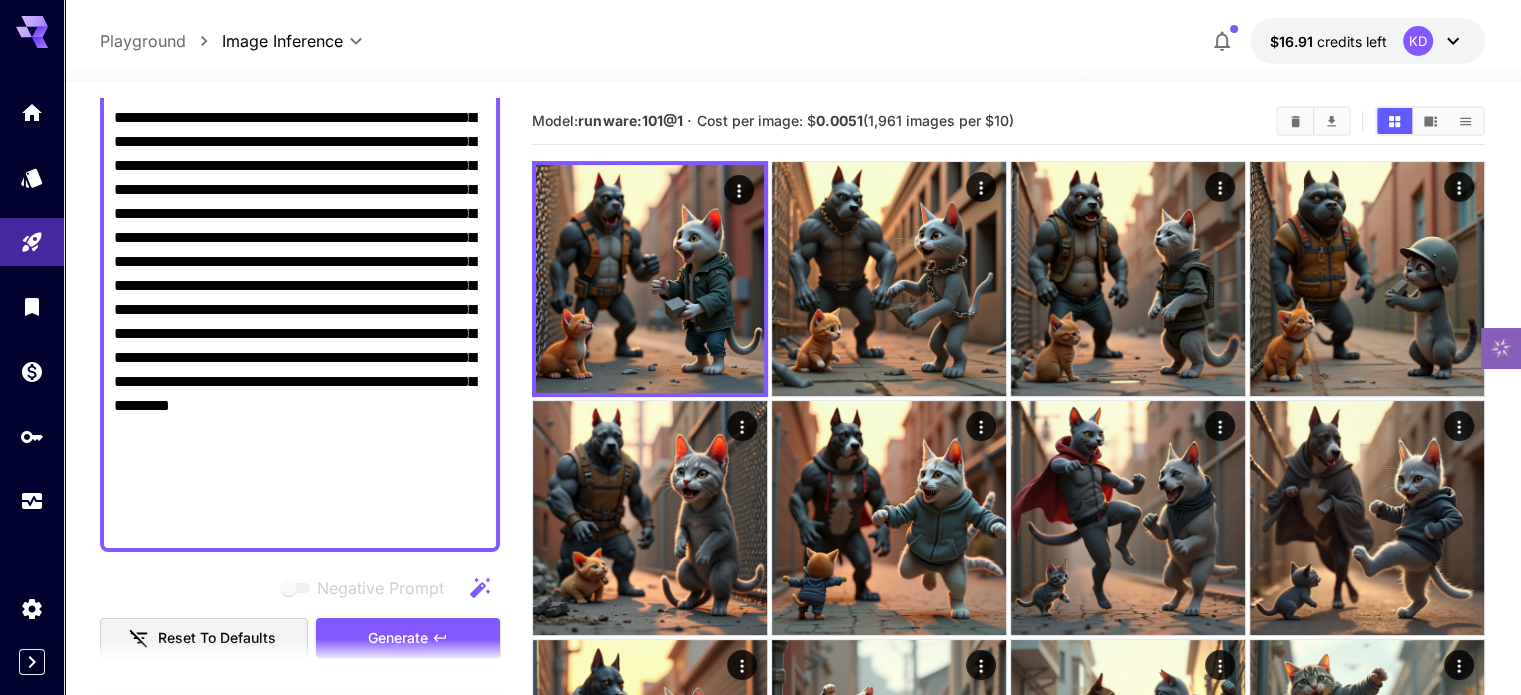 type on "**********" 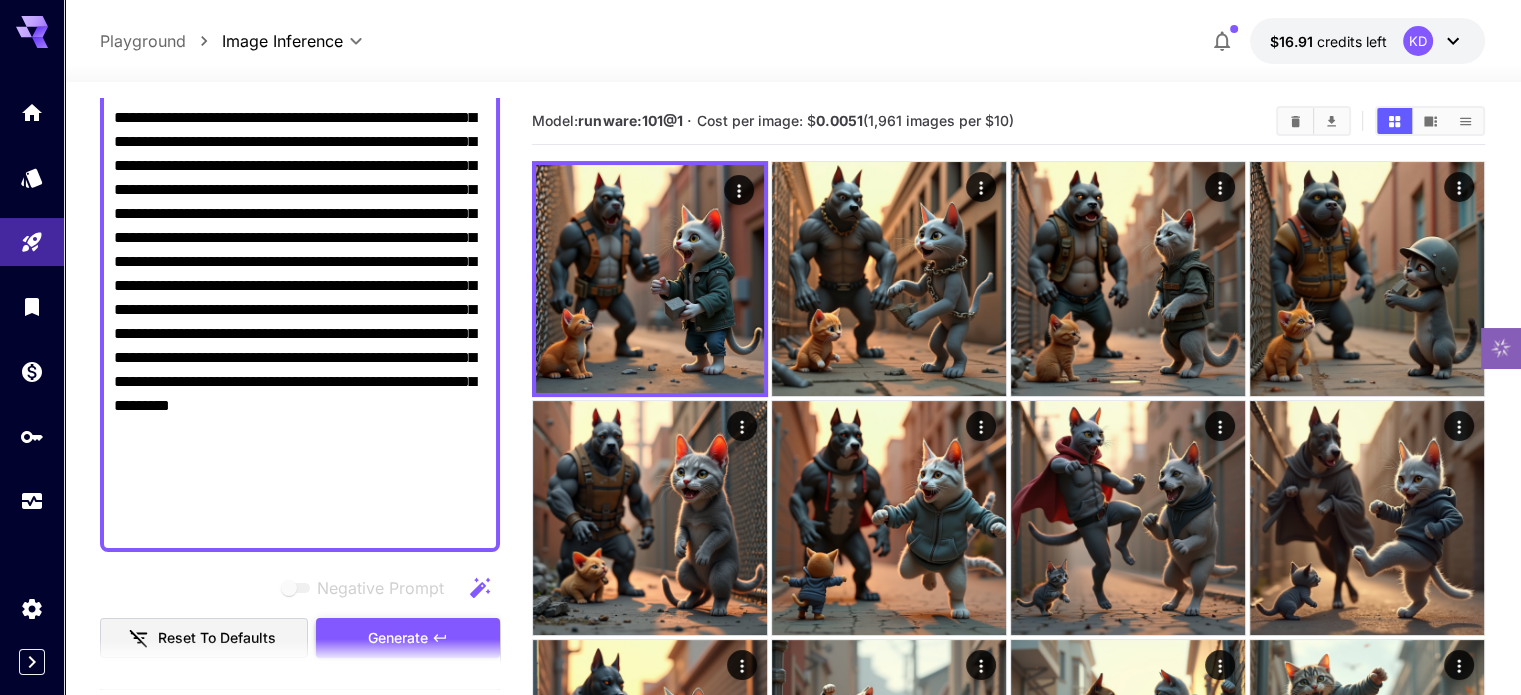 click on "Generate" at bounding box center (398, 638) 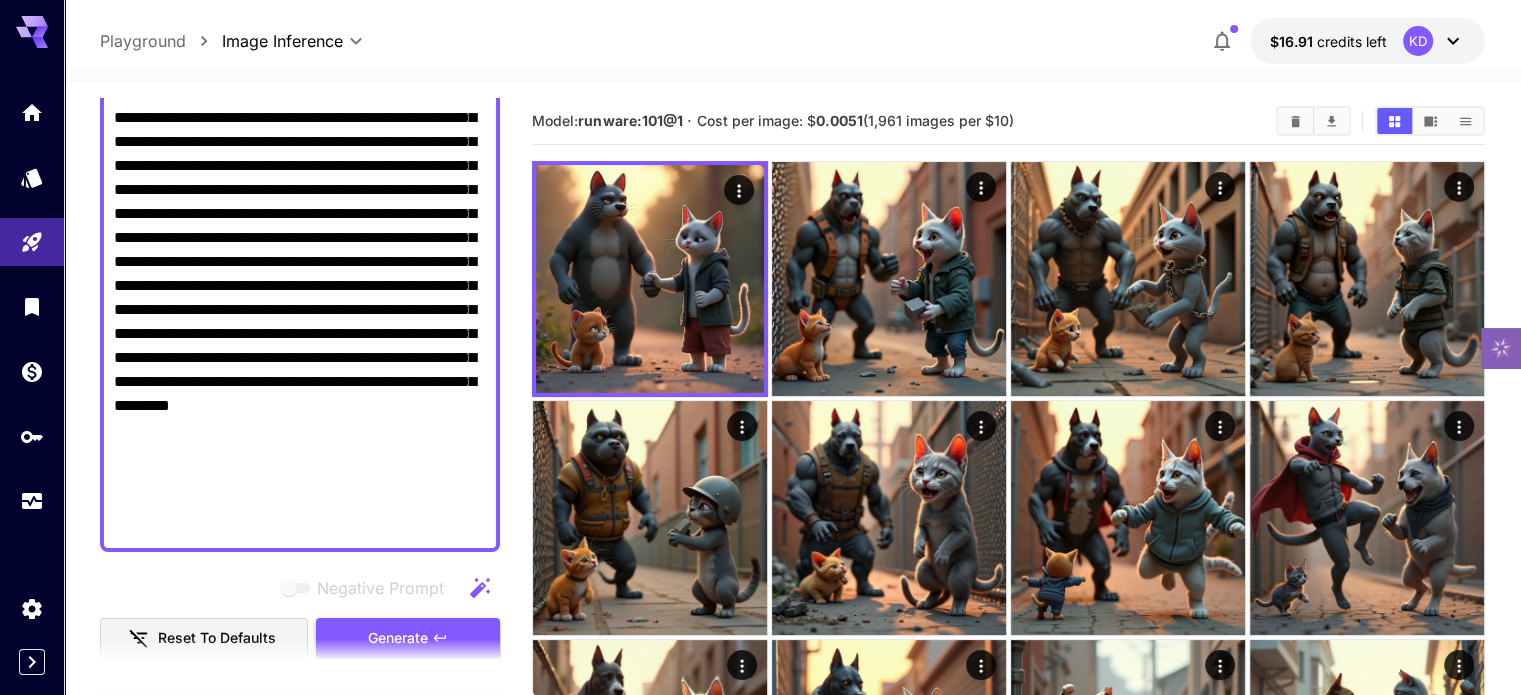 click on "Generate" at bounding box center (398, 638) 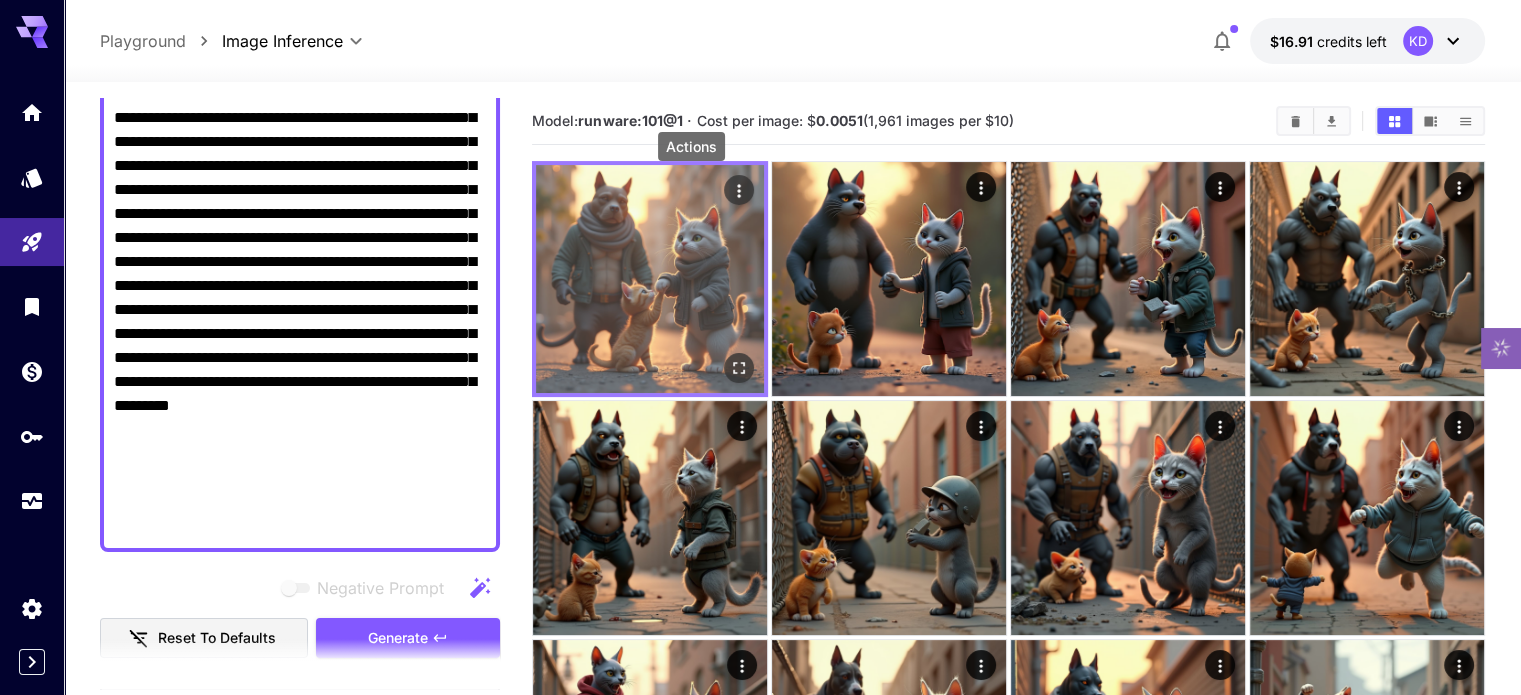 click 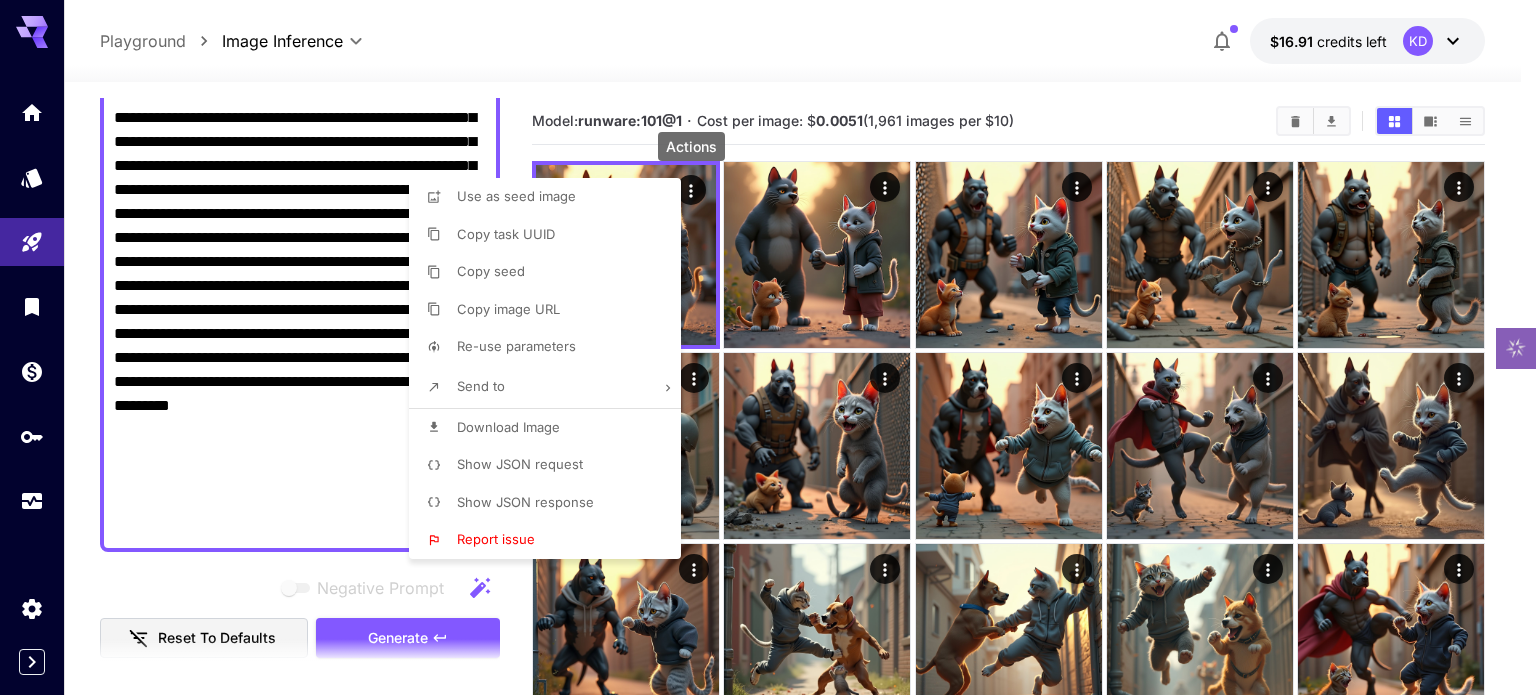click on "Download Image" at bounding box center [508, 427] 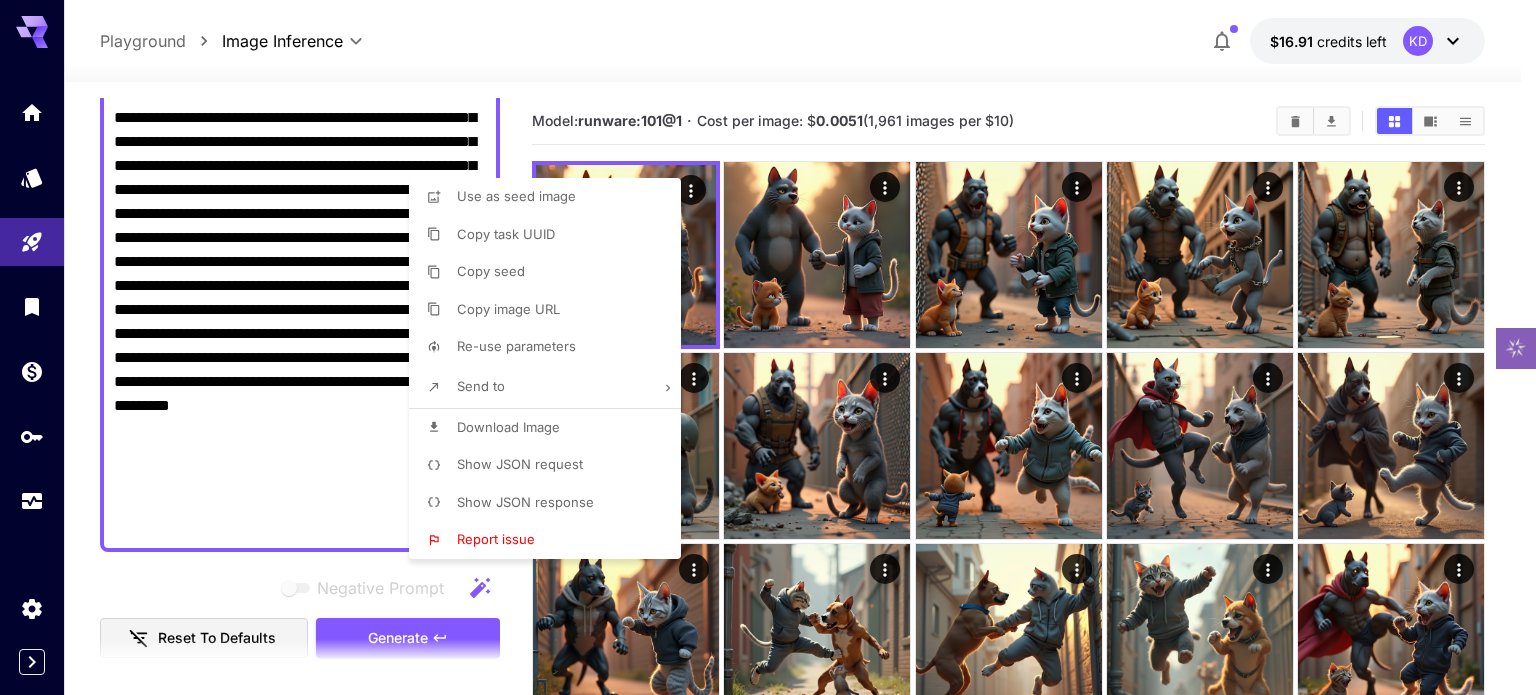 click at bounding box center [768, 347] 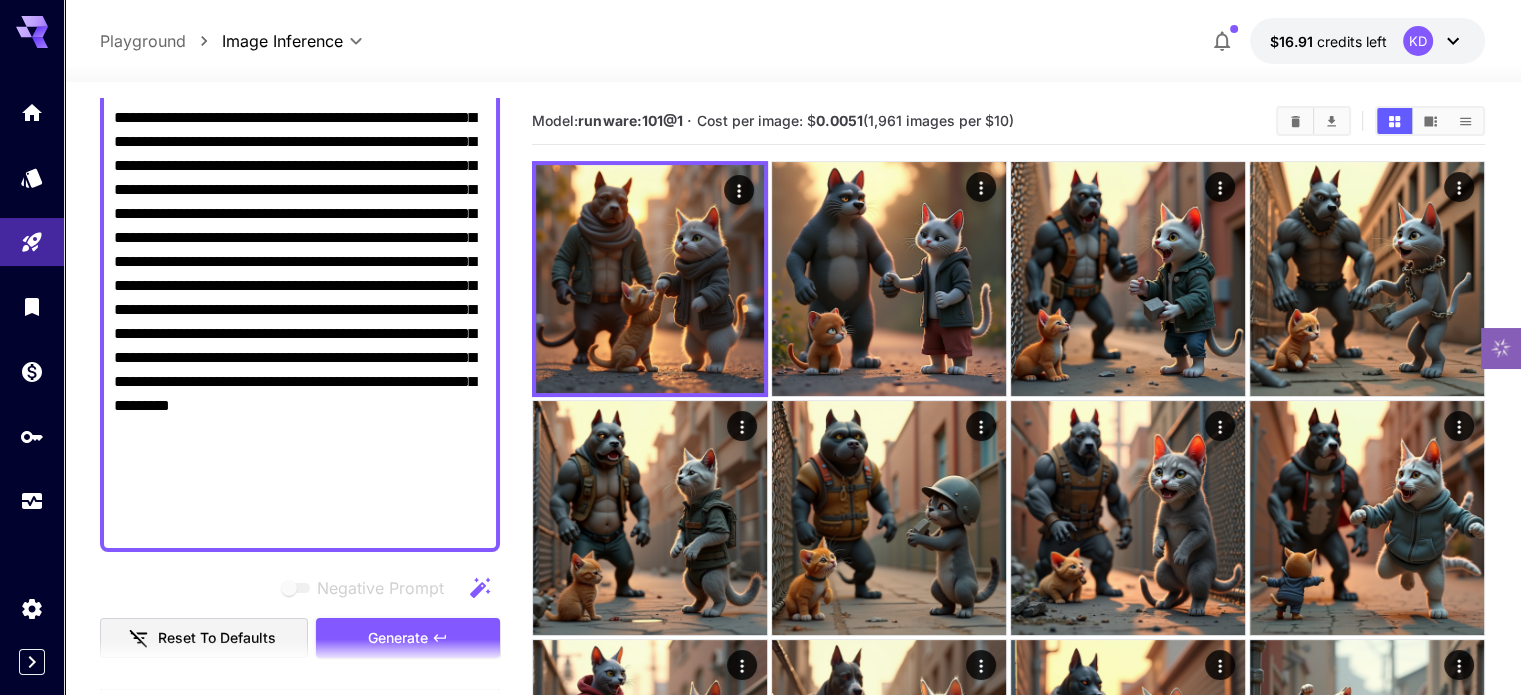 click at bounding box center [300, 664] 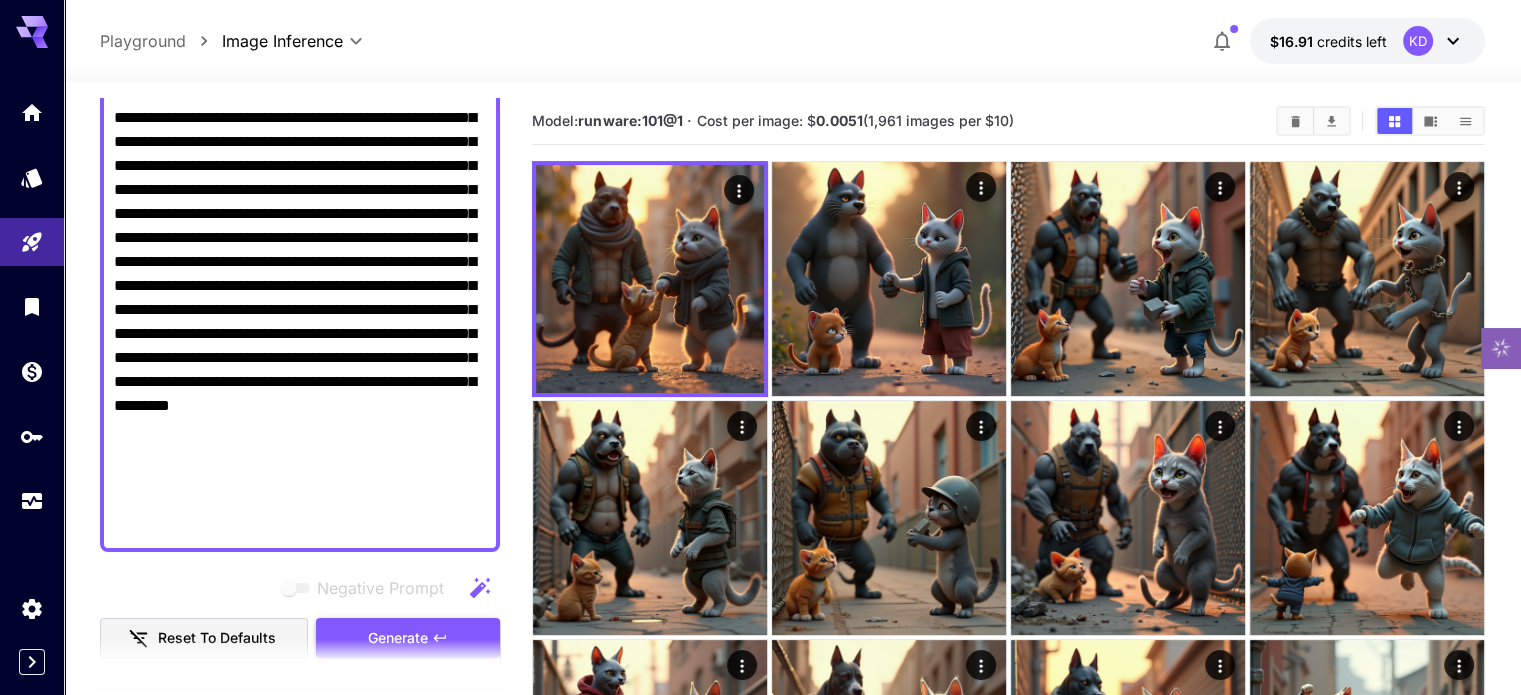 click on "Generate" at bounding box center (398, 638) 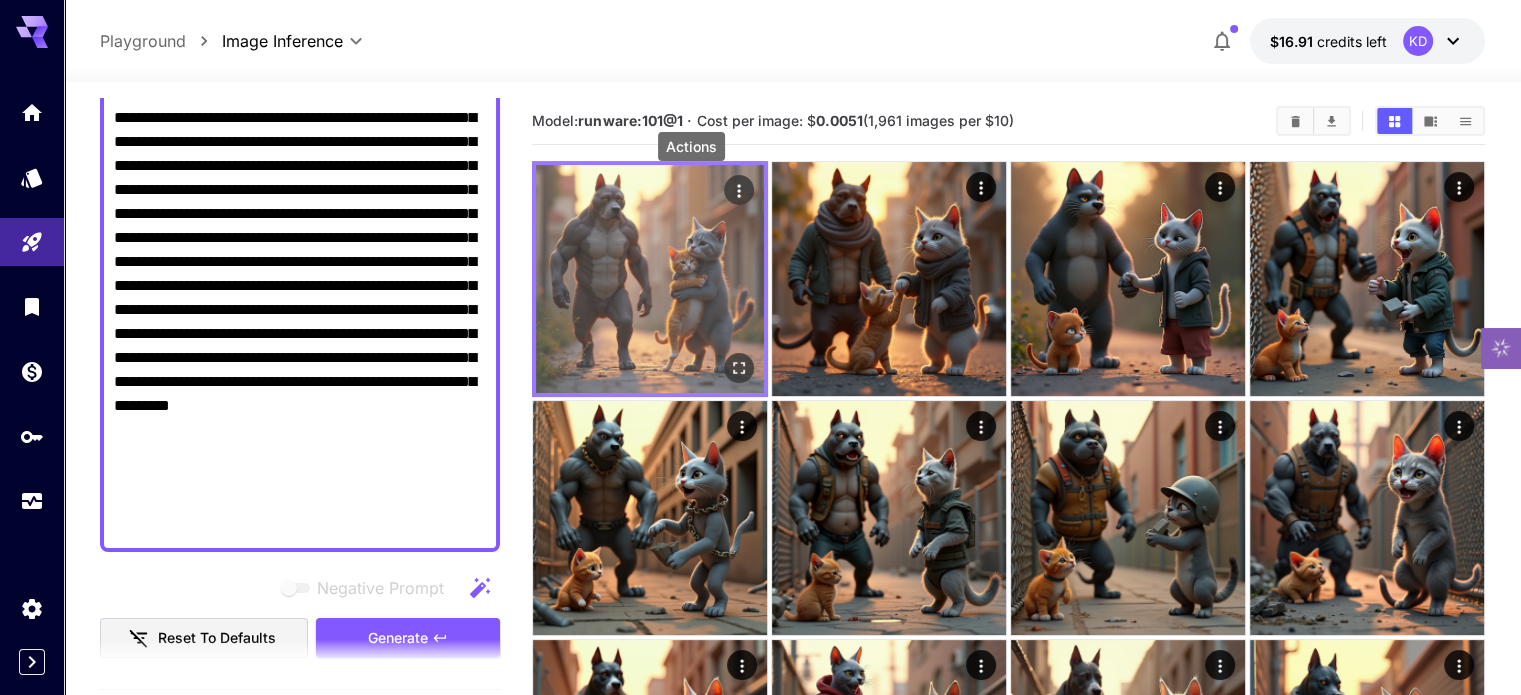 click 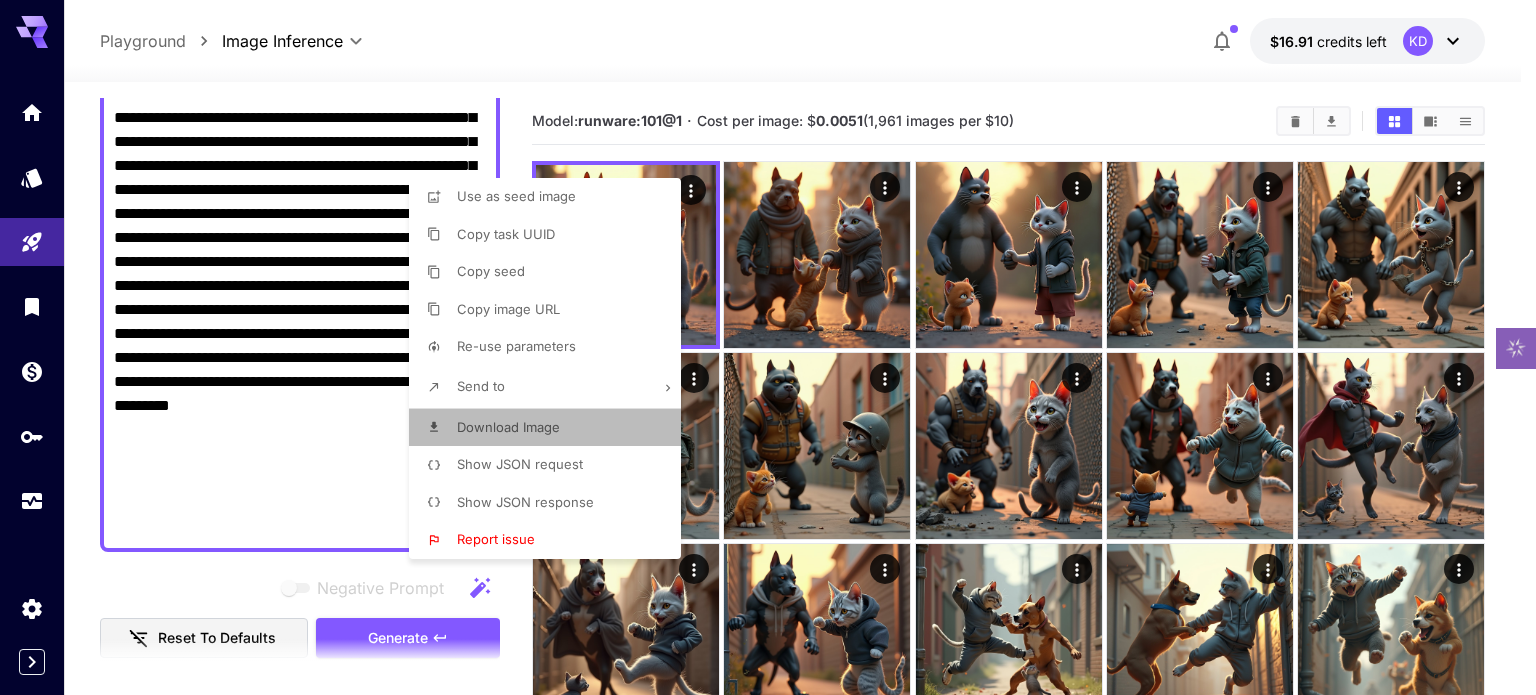 click on "Download Image" at bounding box center (508, 427) 